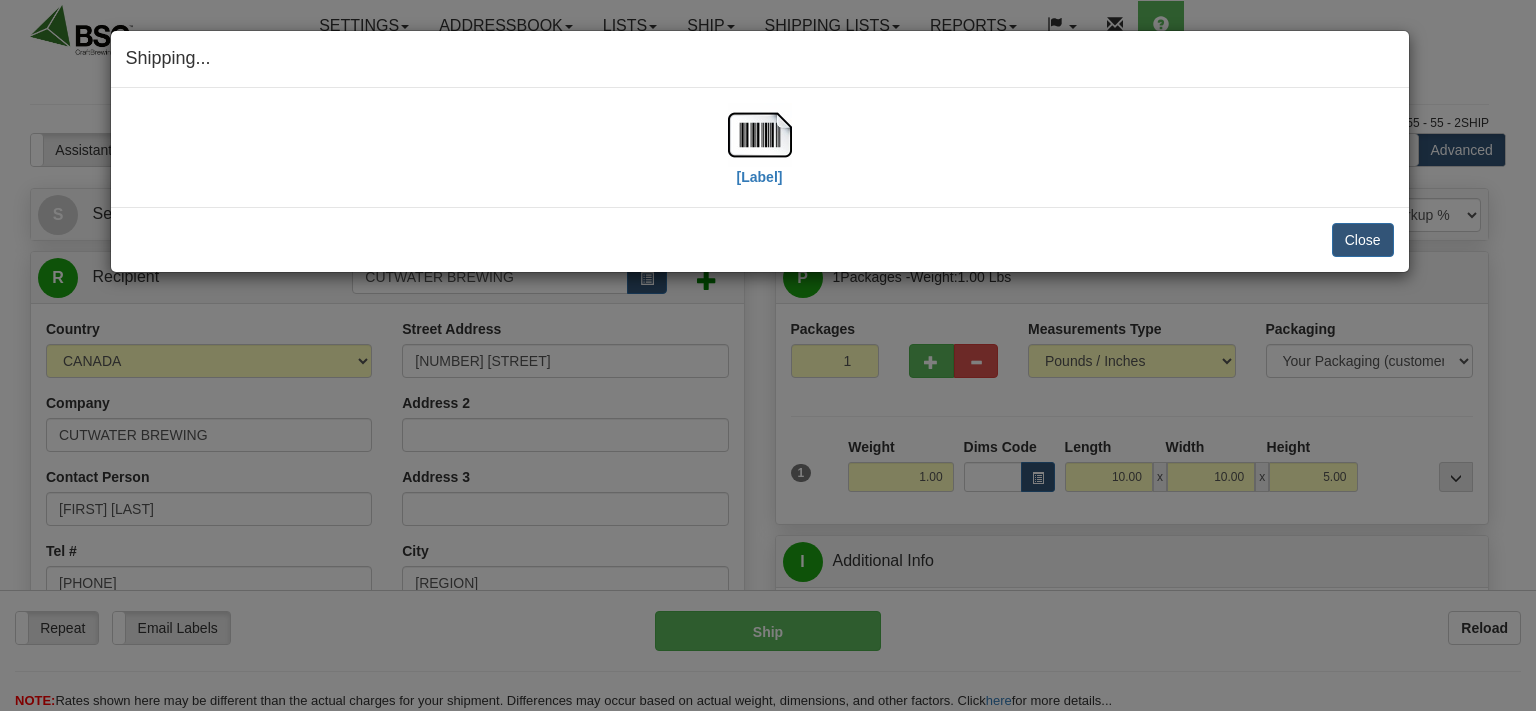select on "CA" 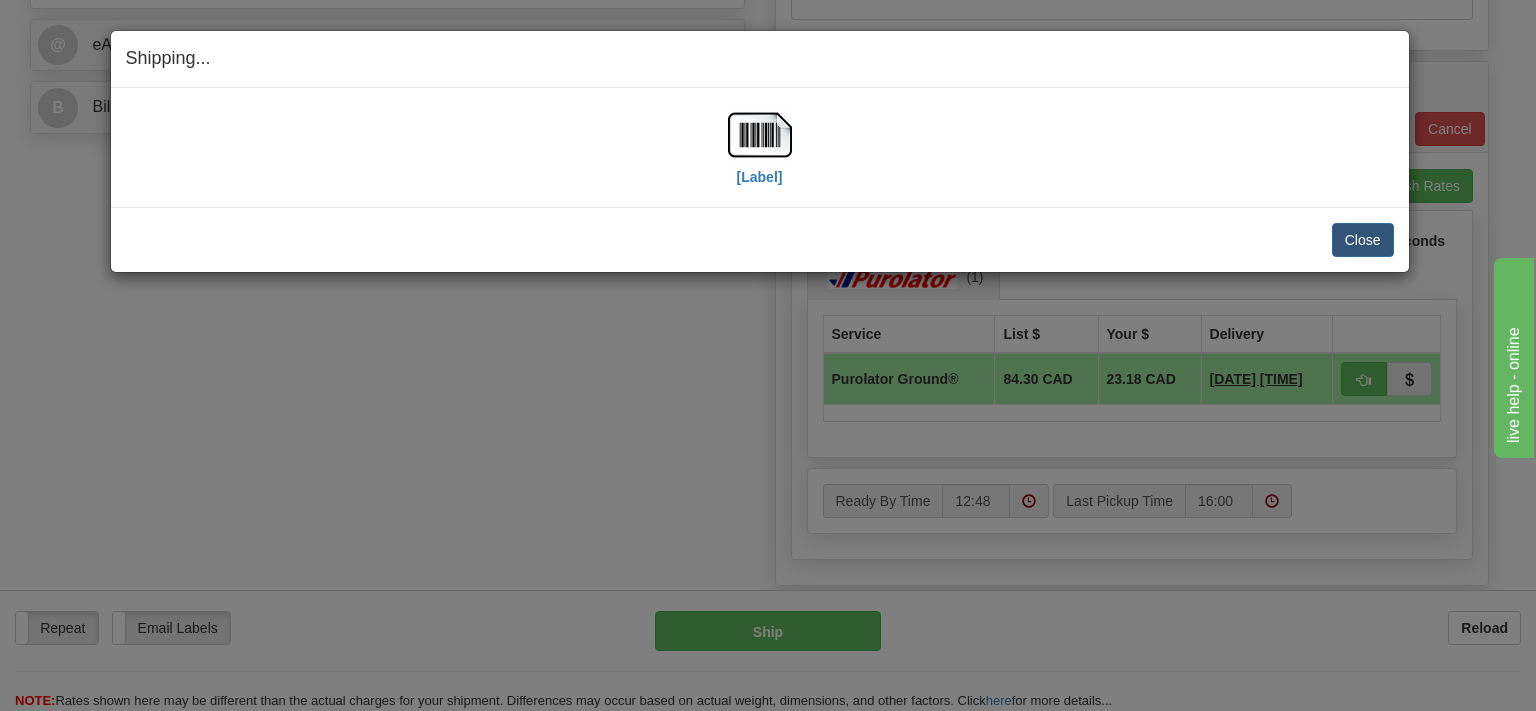 scroll, scrollTop: 0, scrollLeft: 0, axis: both 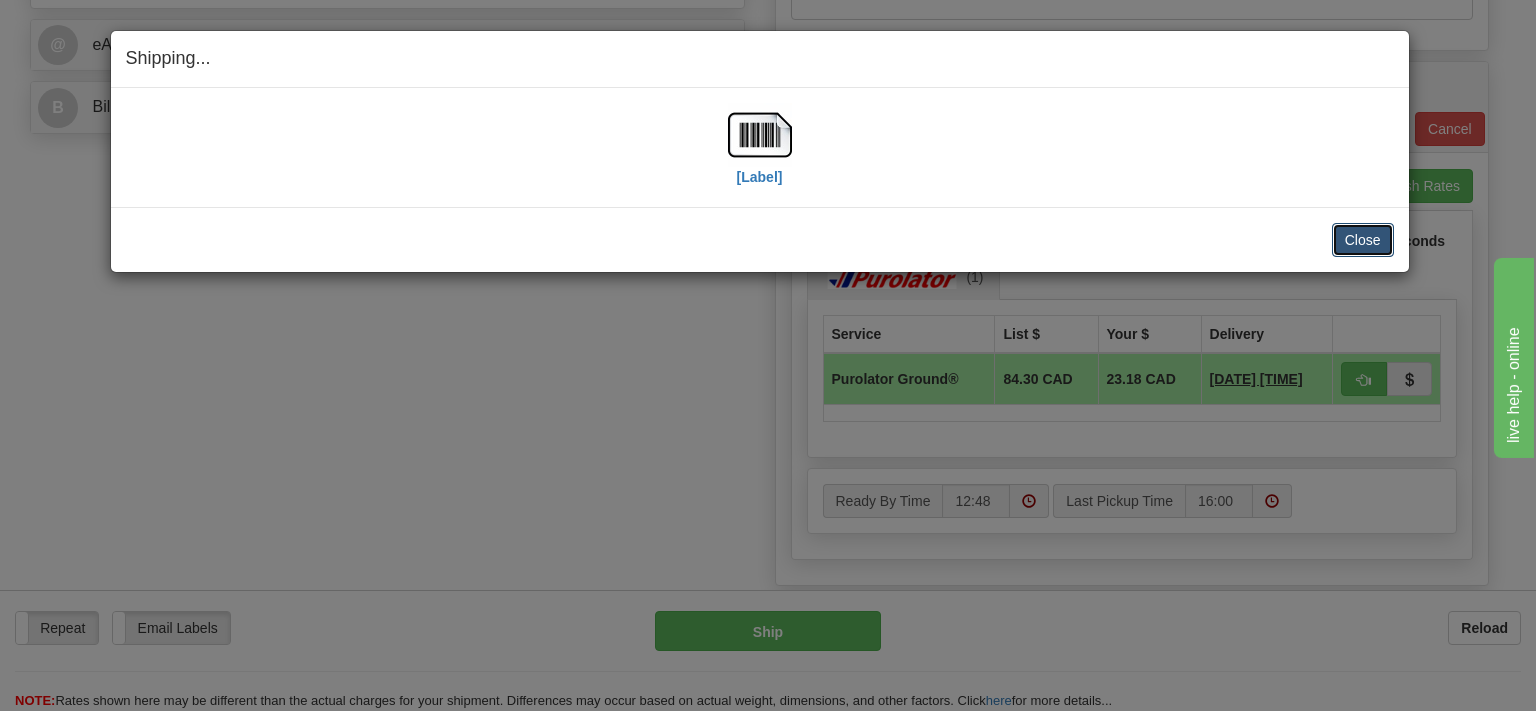click on "Close" at bounding box center (1363, 240) 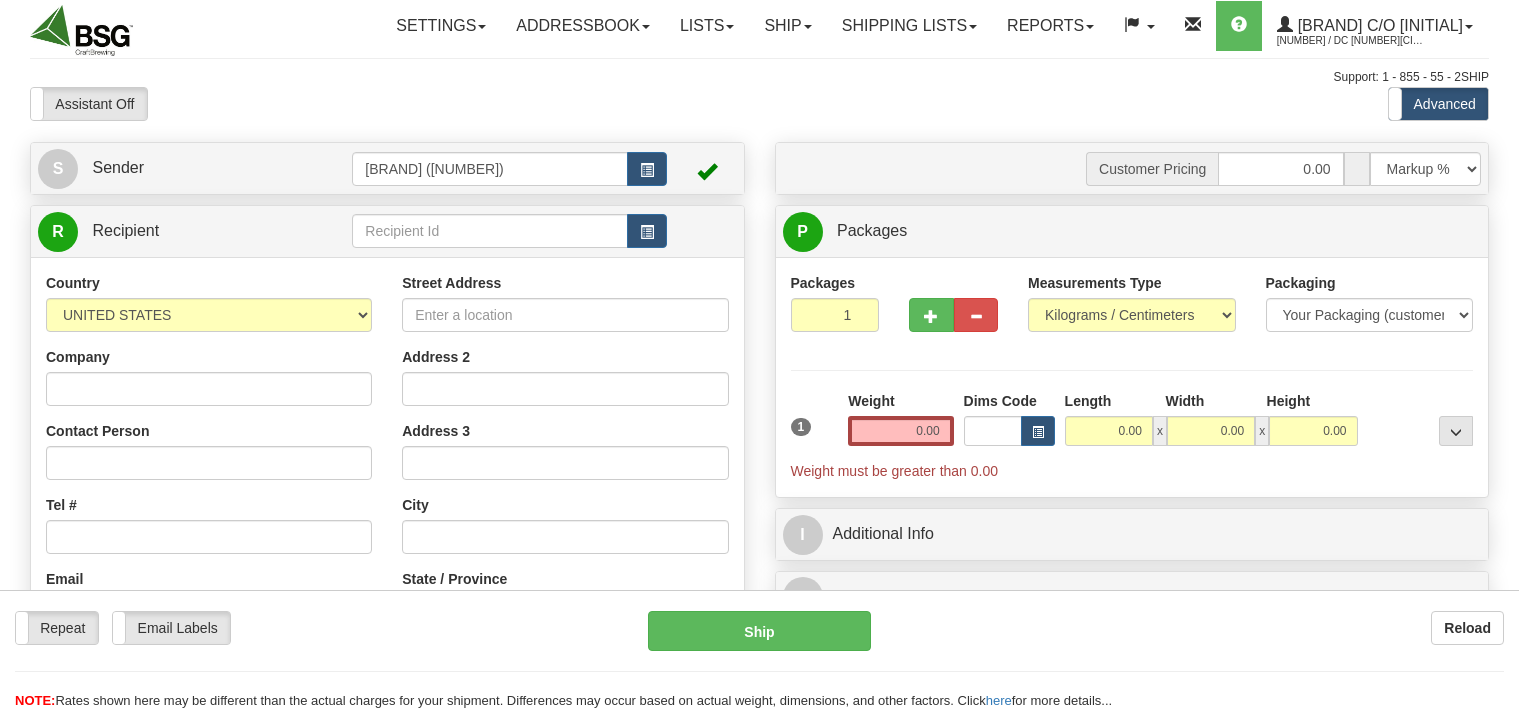 scroll, scrollTop: 0, scrollLeft: 0, axis: both 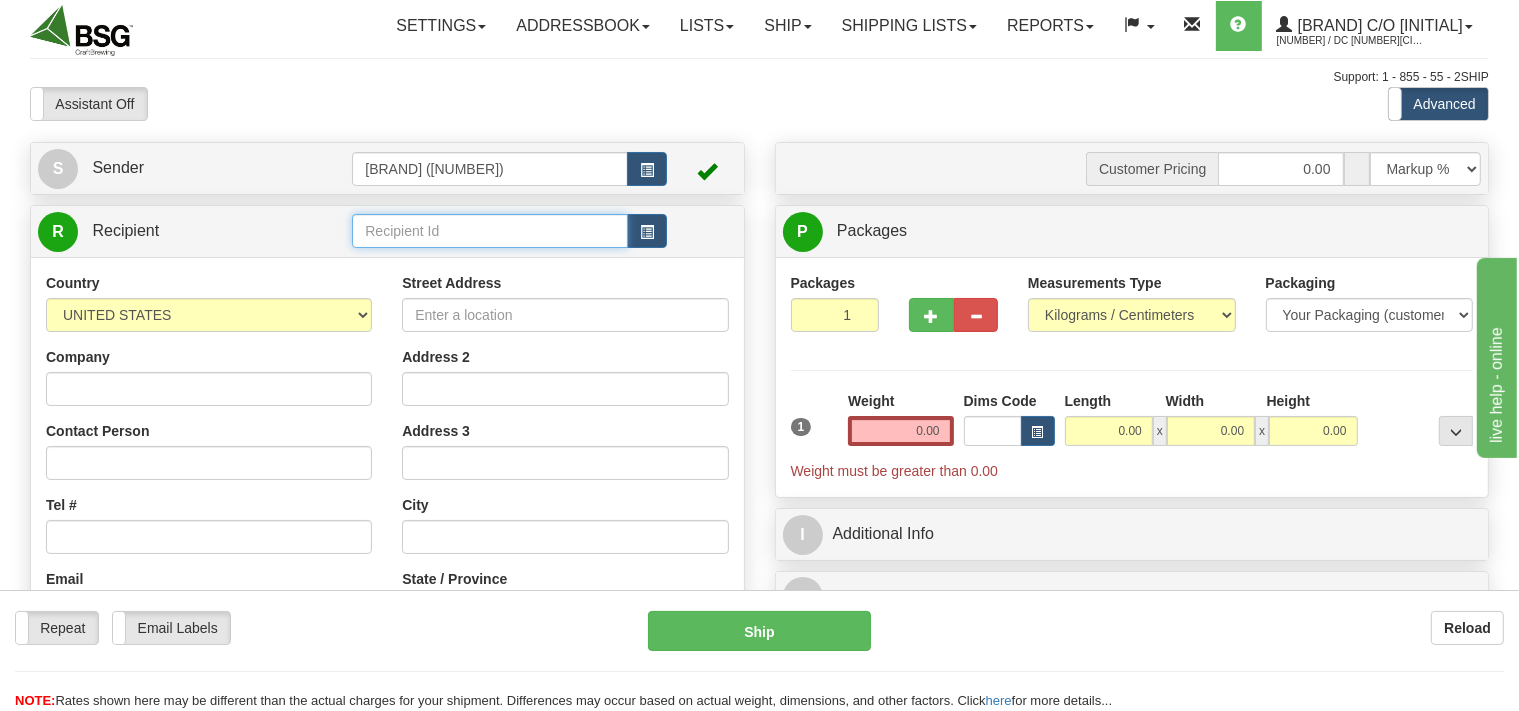 click at bounding box center [489, 231] 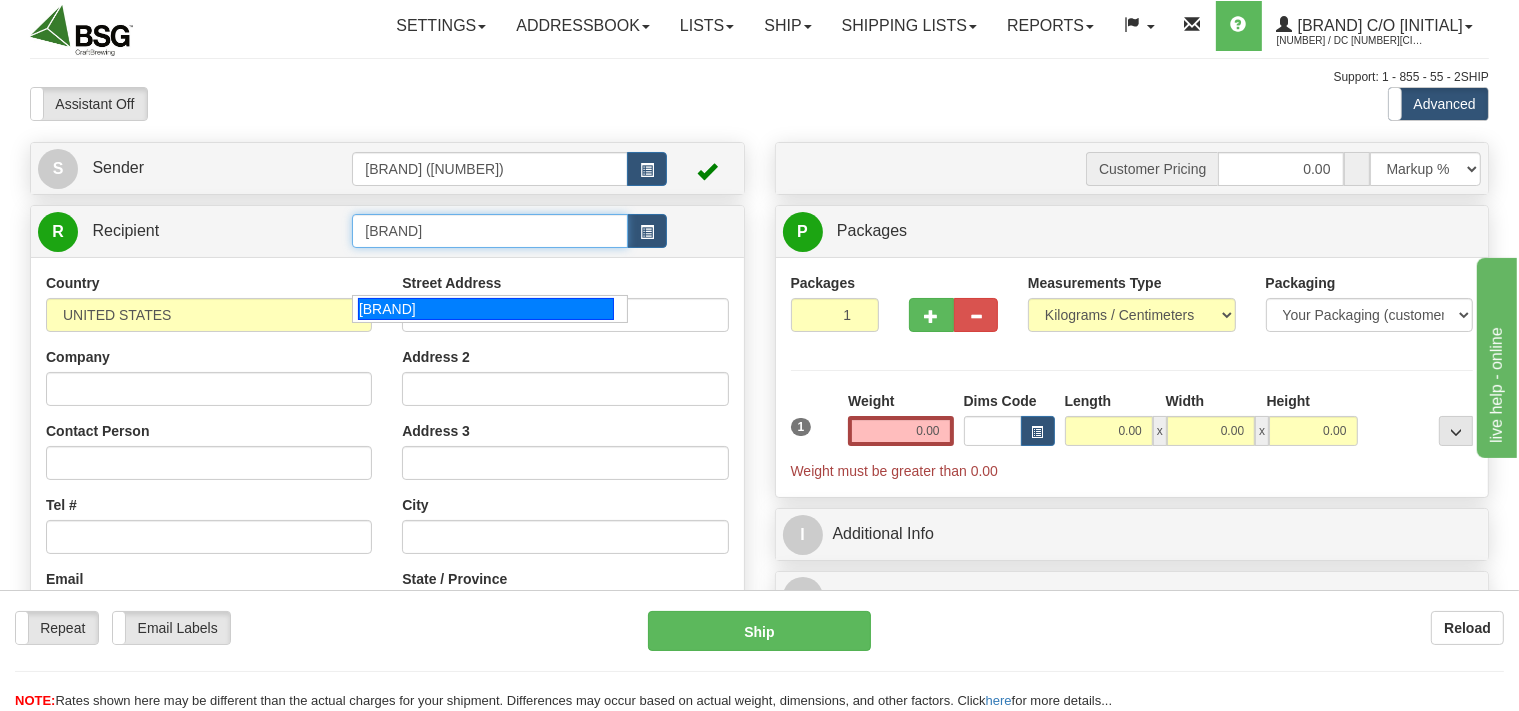 click on "[BRAND]" at bounding box center [486, 309] 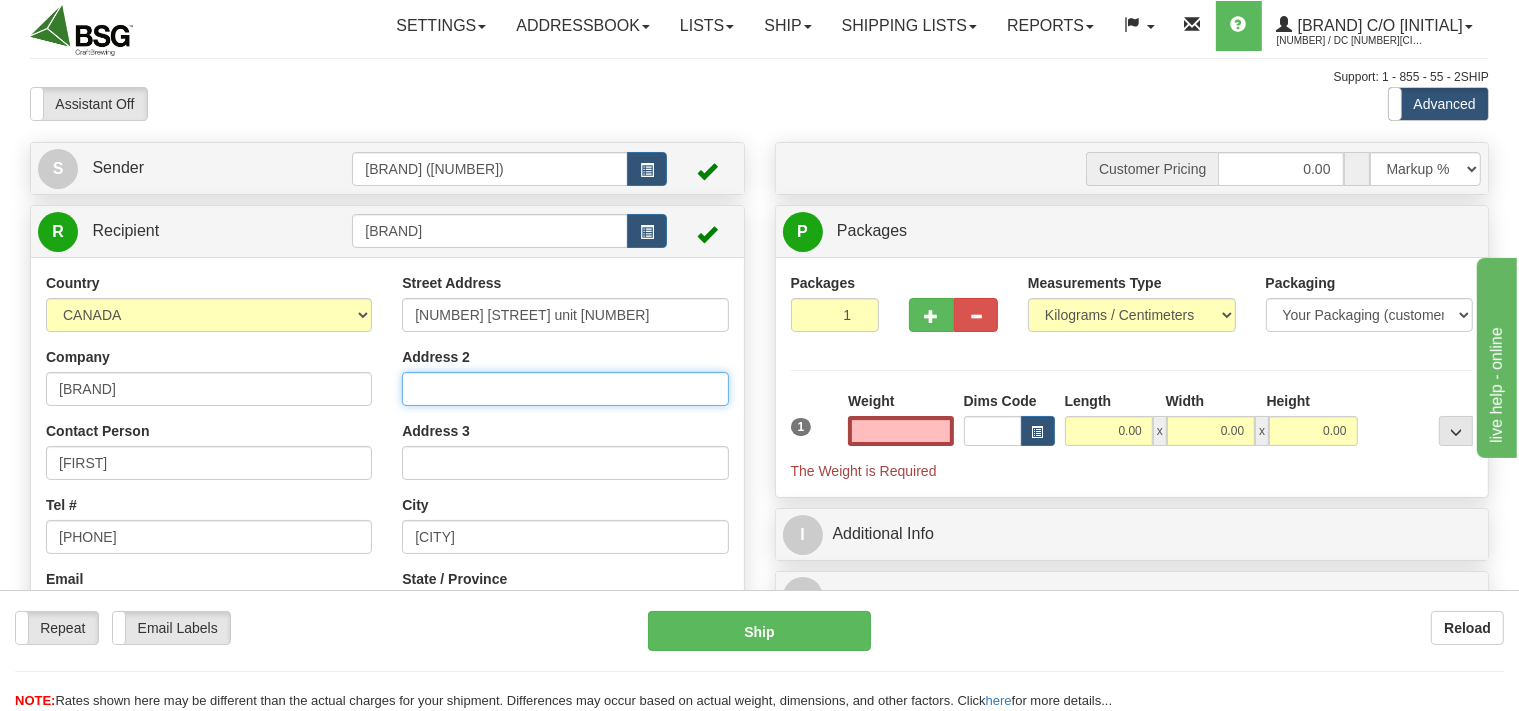 type on "0.00" 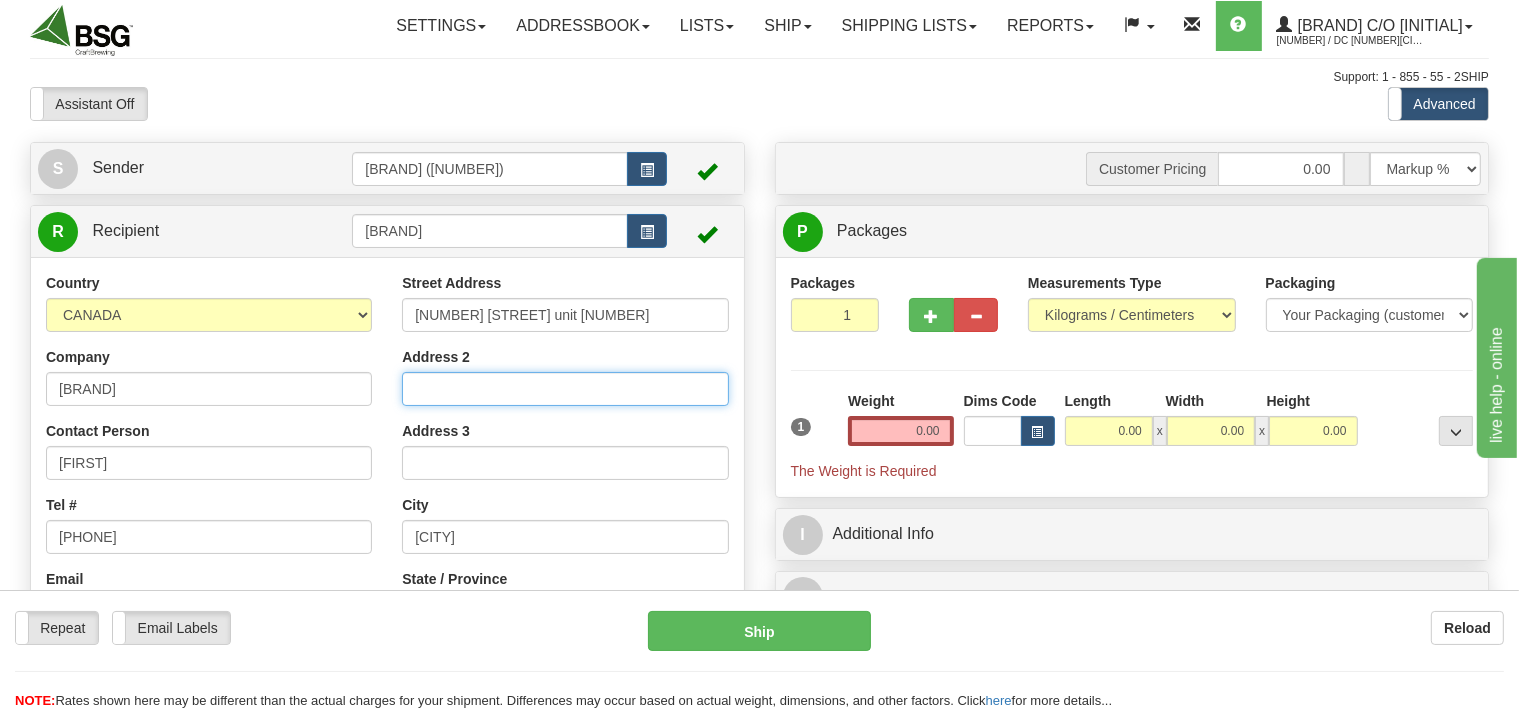 click on "Address 2" at bounding box center (565, 389) 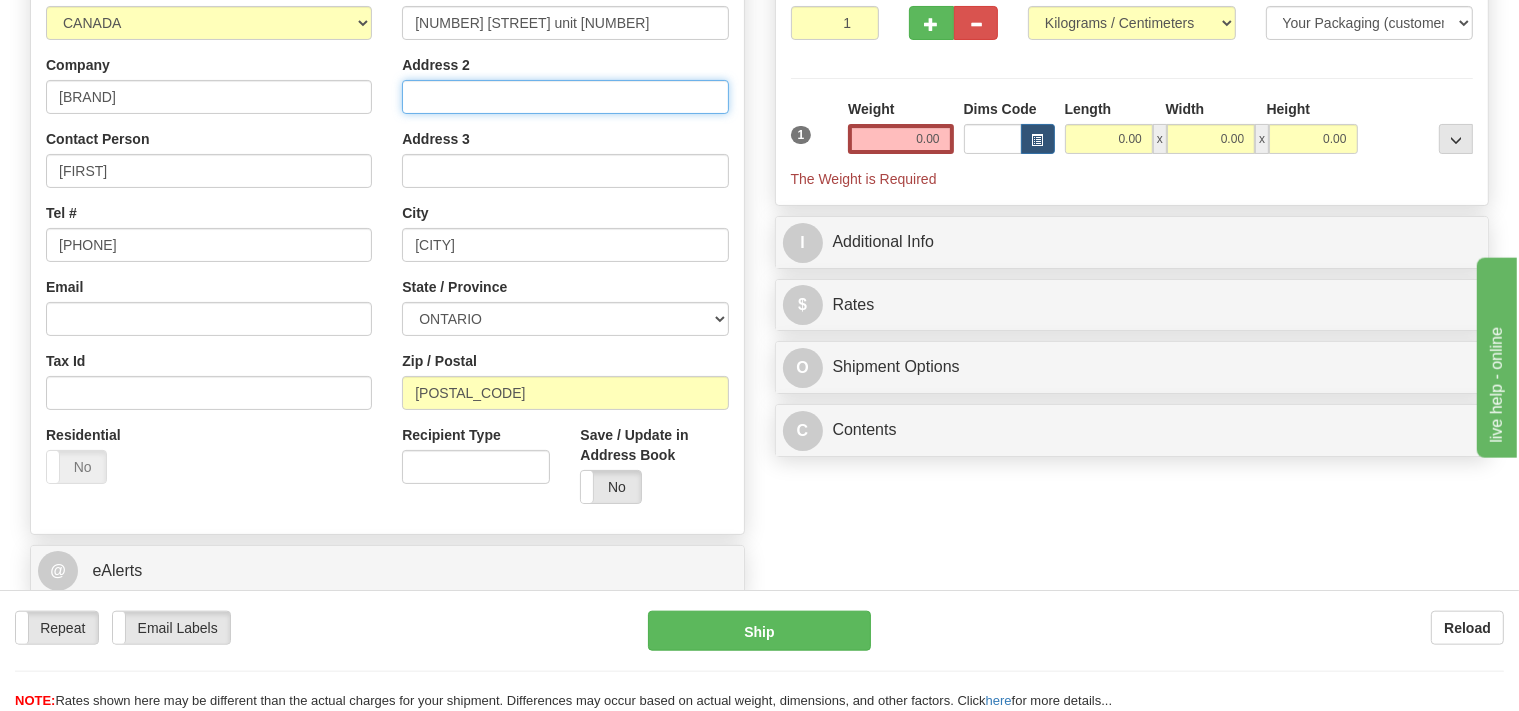 scroll, scrollTop: 316, scrollLeft: 0, axis: vertical 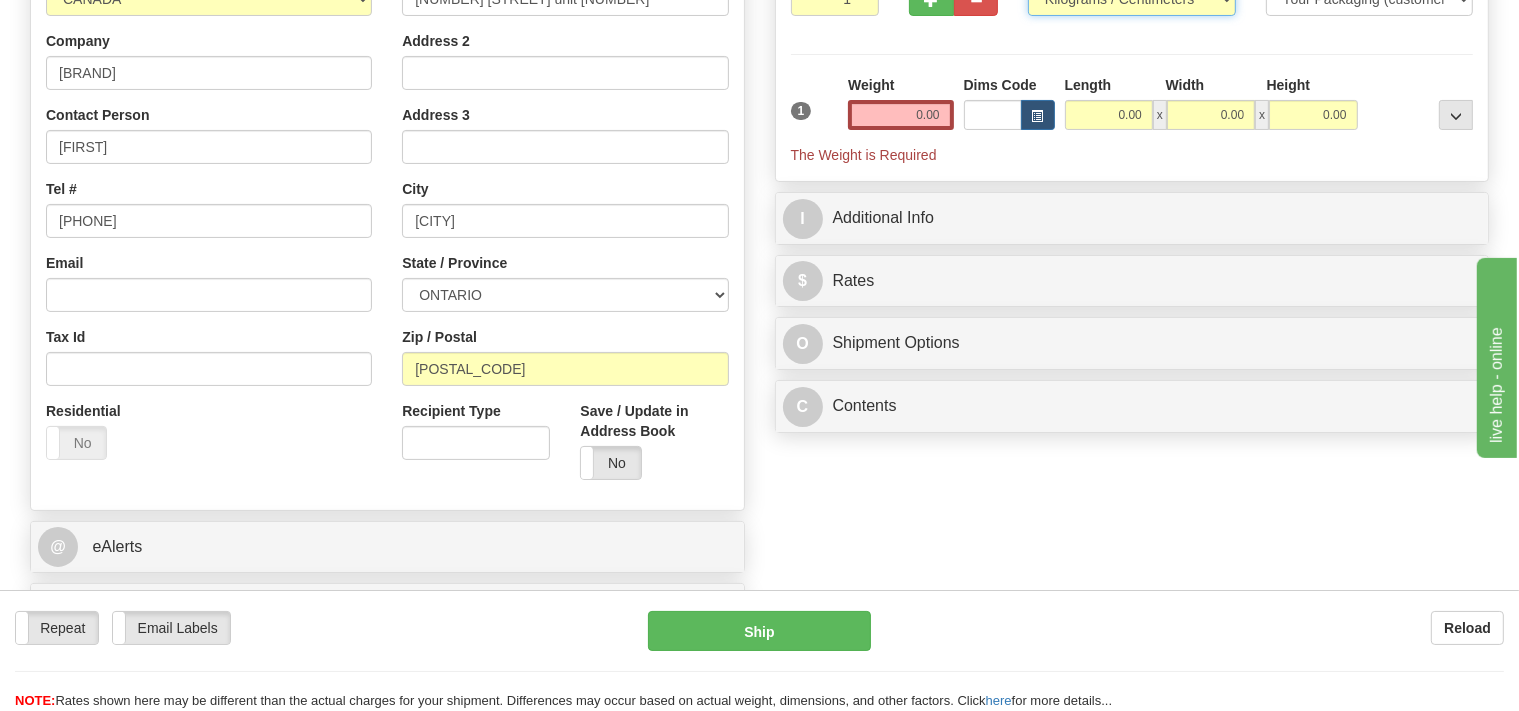 click on "Pounds / Inches
Kilograms / Centimeters" at bounding box center [1132, -1] 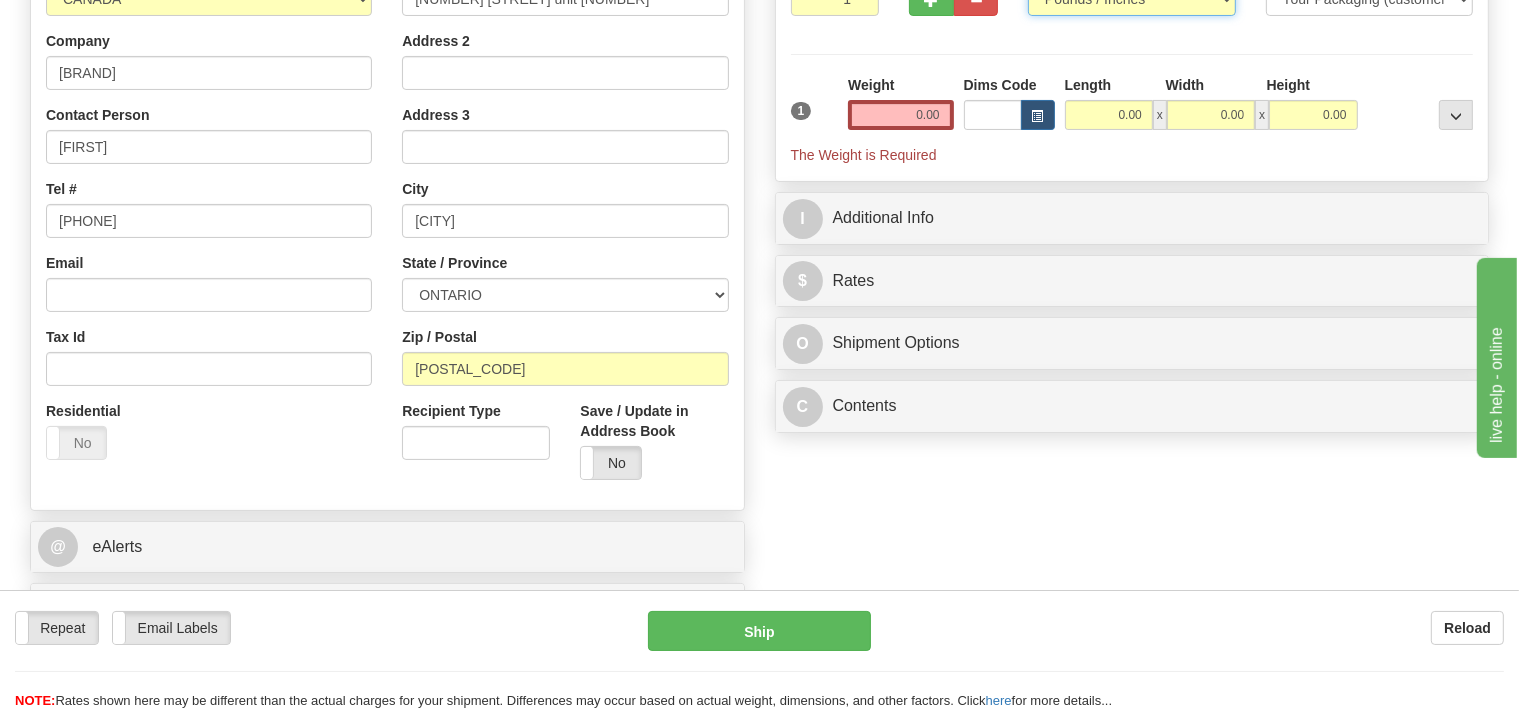 click on "Pounds / Inches" at bounding box center [0, 0] 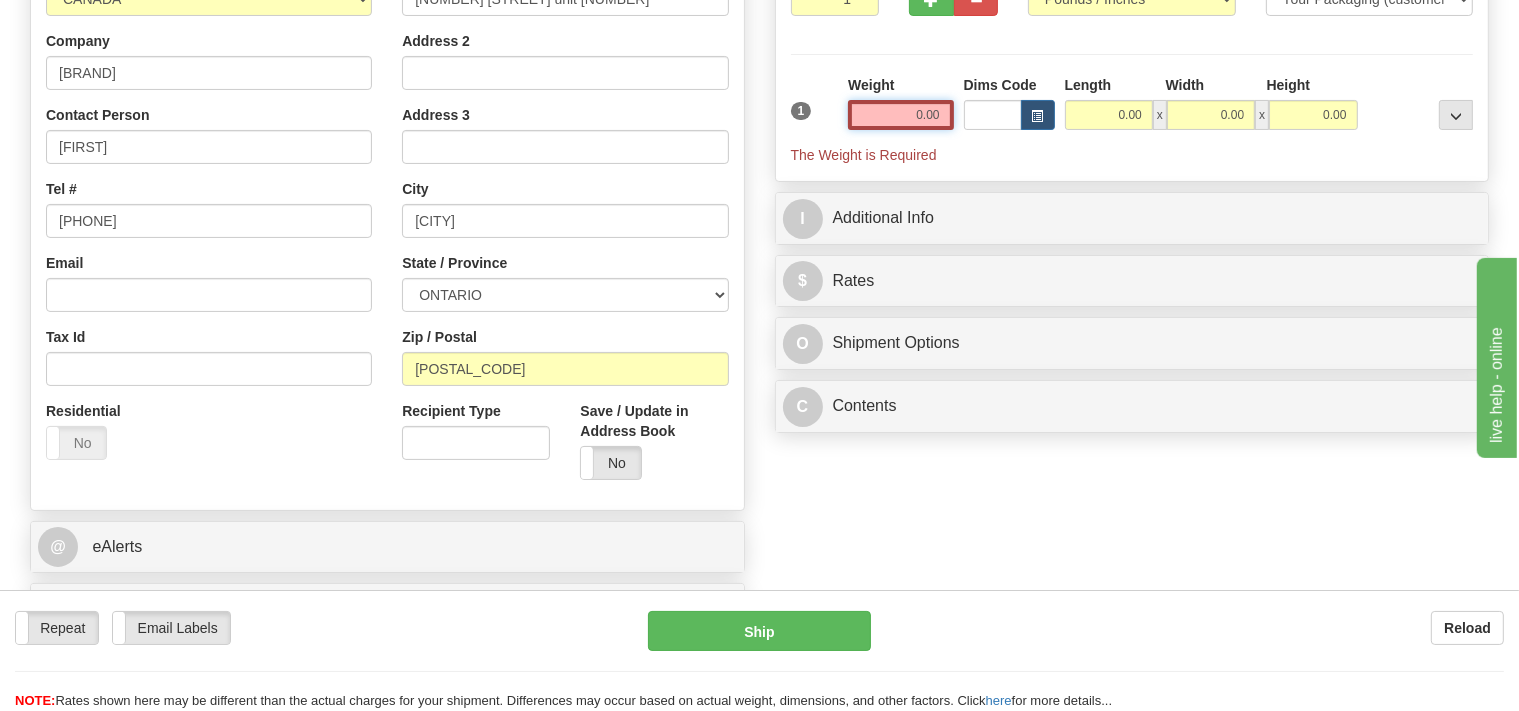 click on "0.00" at bounding box center [900, 115] 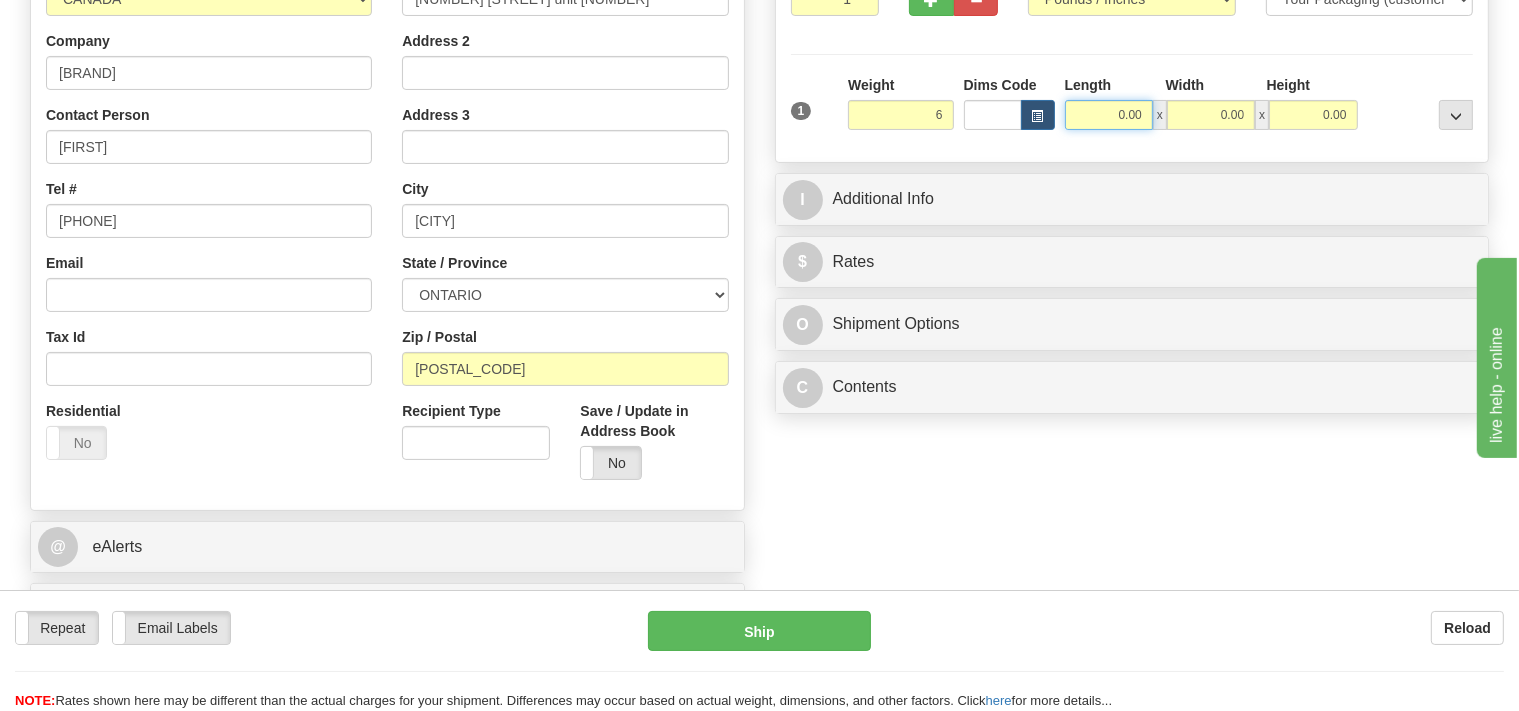 type on "6.00" 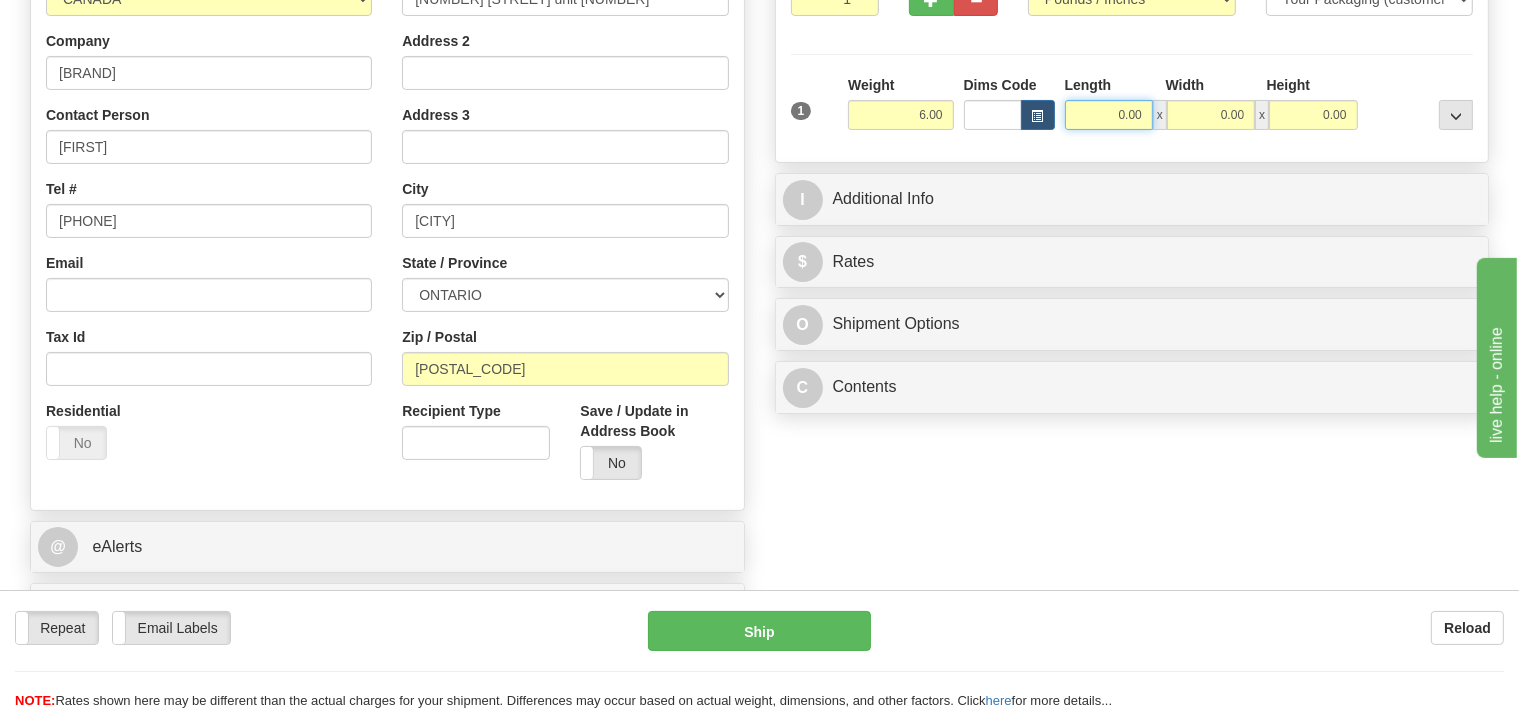 click on "0.00" at bounding box center [1109, 115] 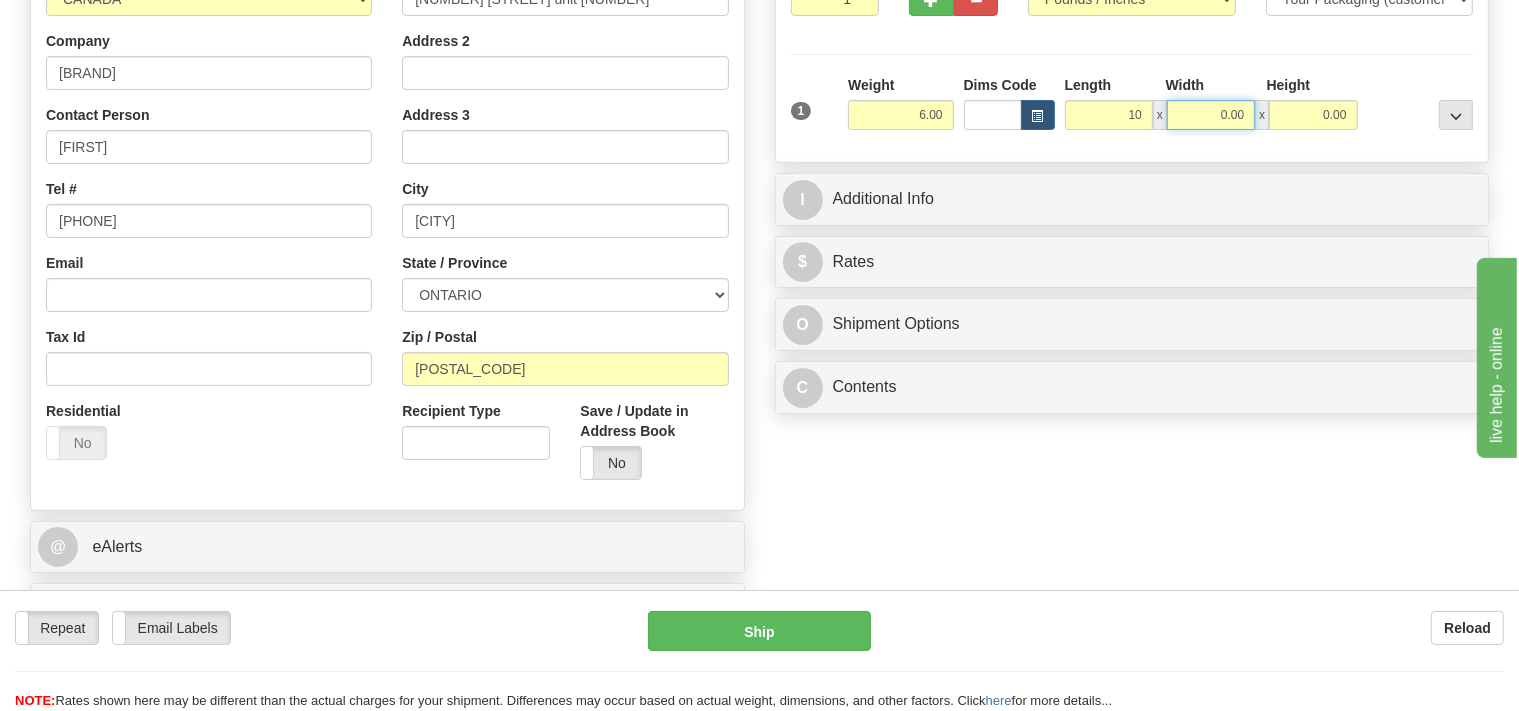 type on "10.00" 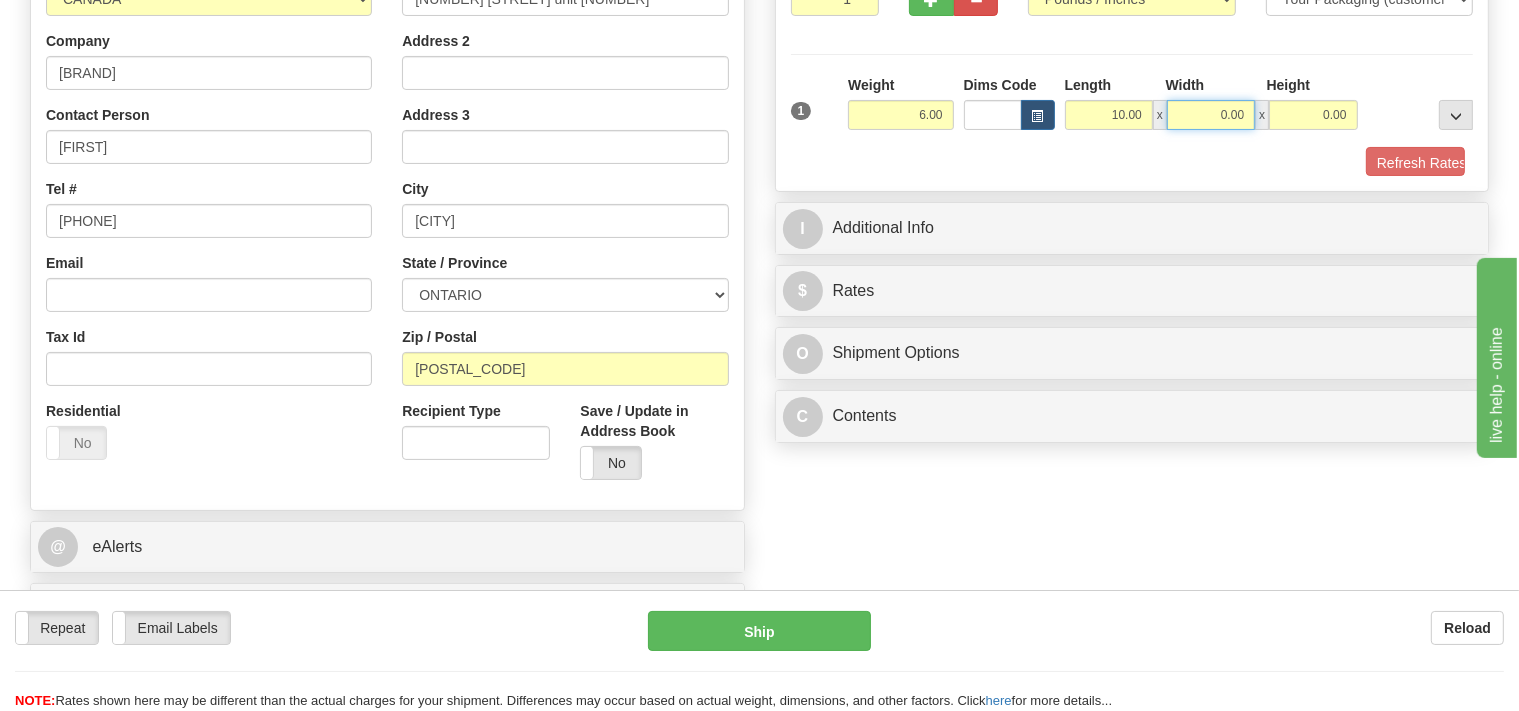 click on "0.00" at bounding box center (1211, 115) 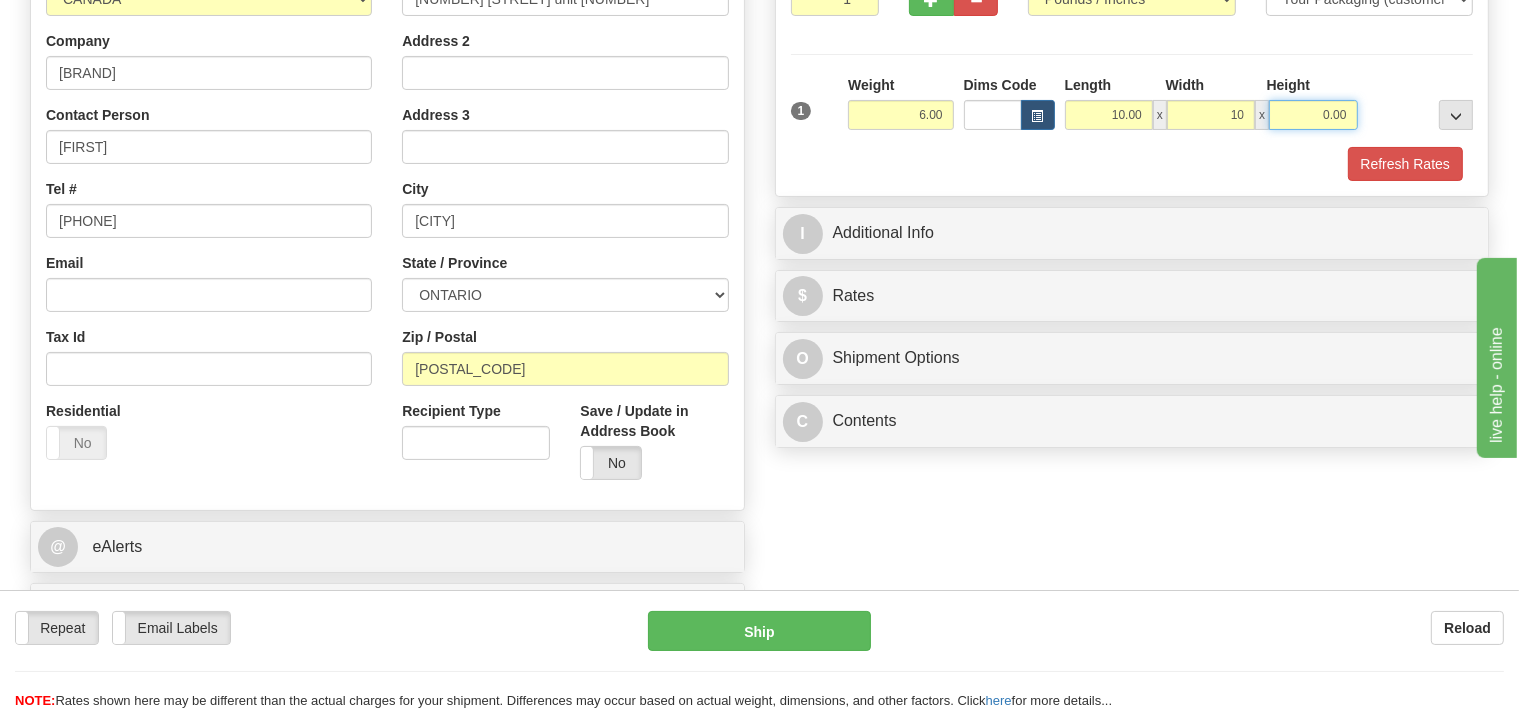 type on "10.00" 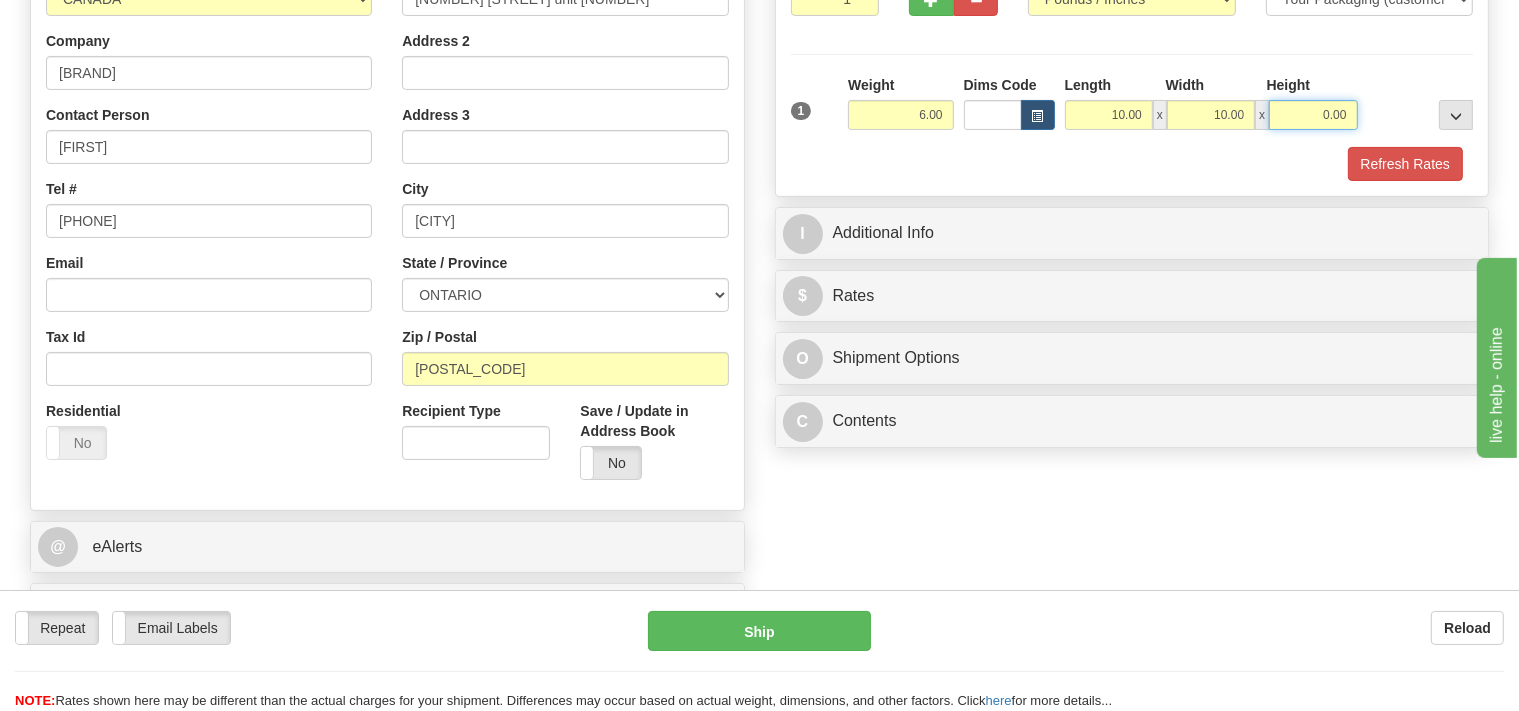click on "0.00" at bounding box center [1313, 115] 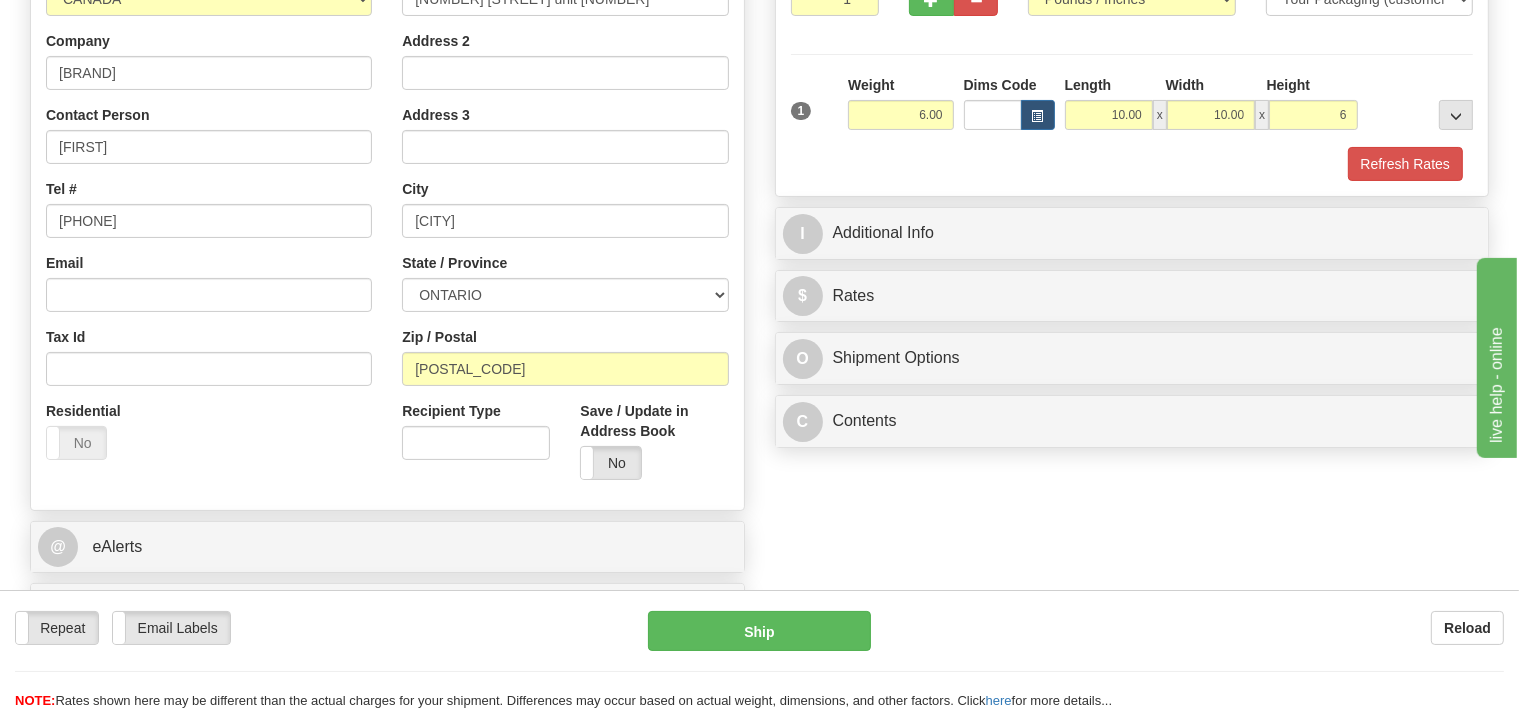 type on "6.00" 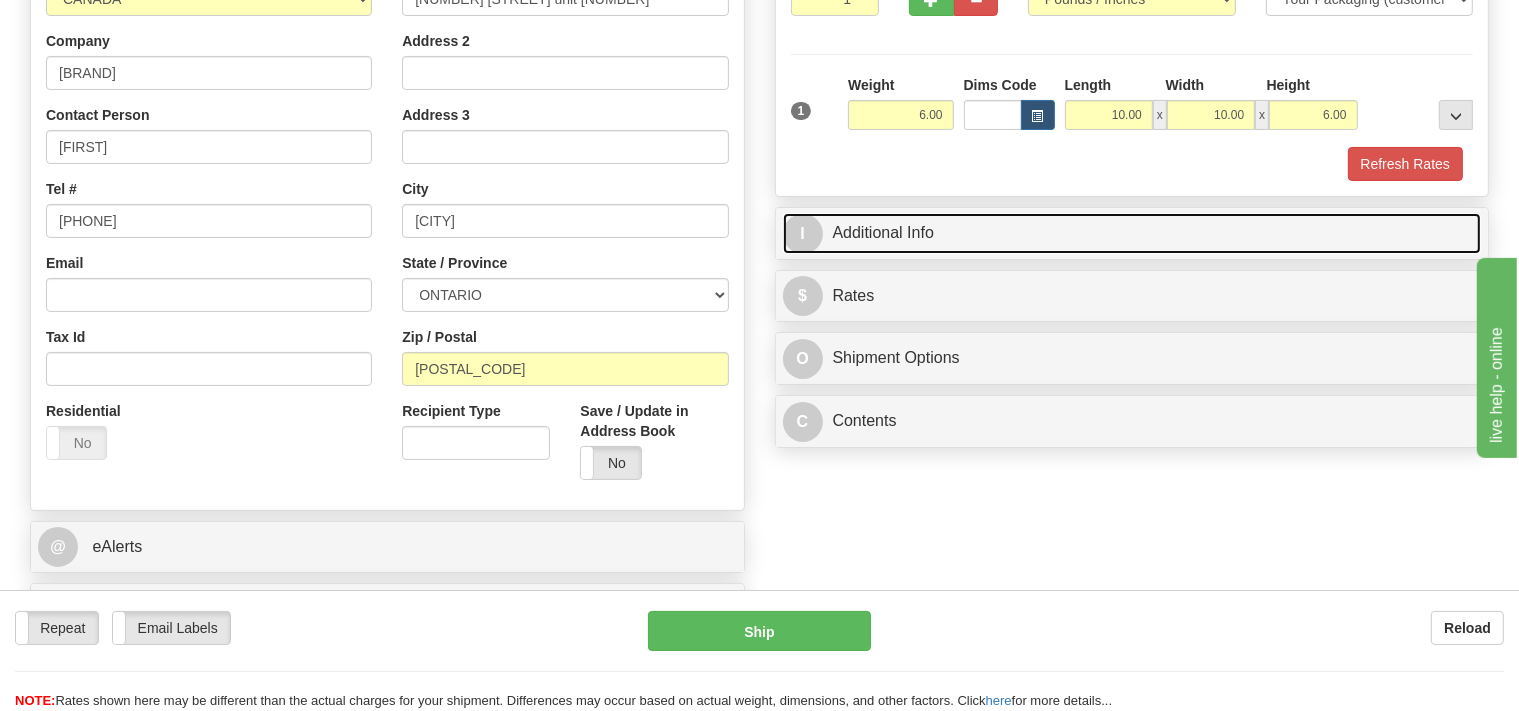 click on "I Additional Info" at bounding box center (1132, 233) 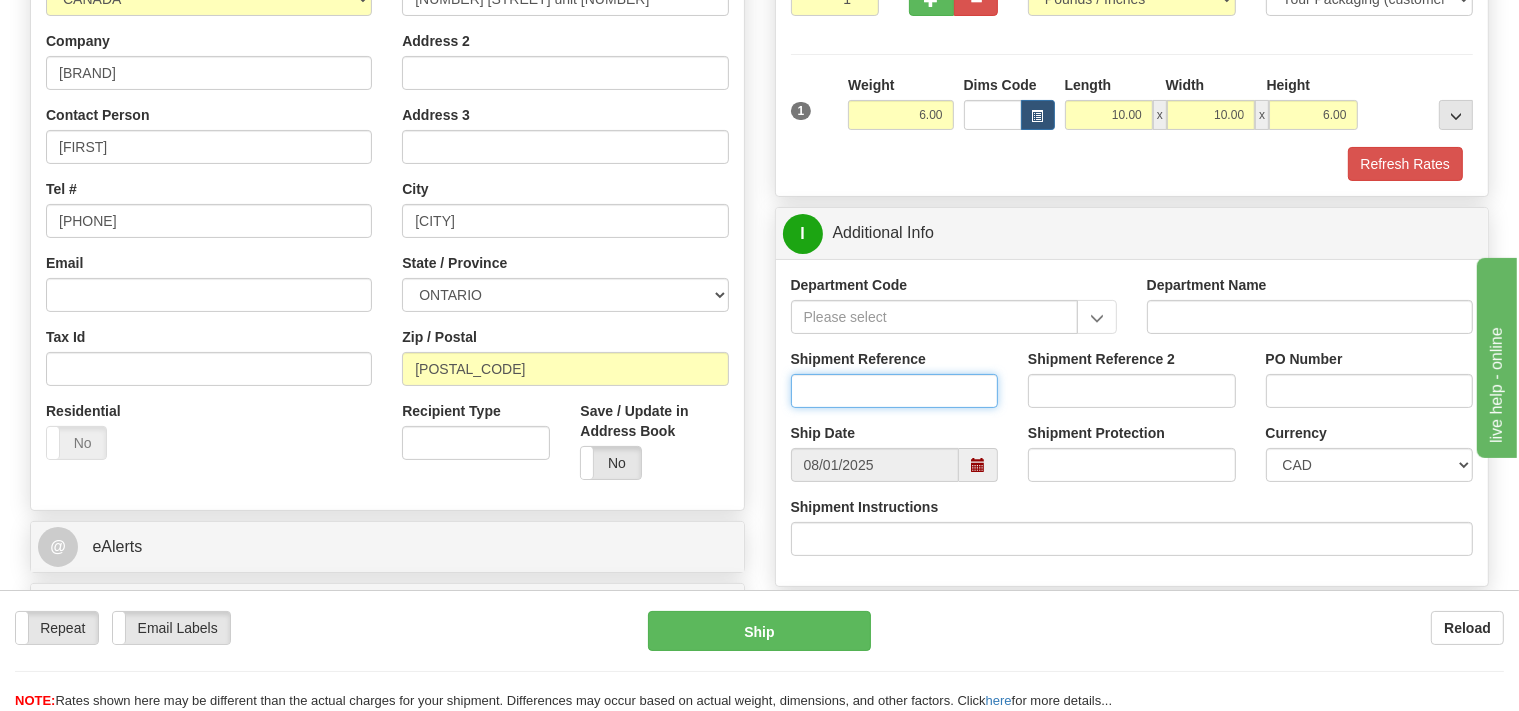 click on "Shipment Reference" at bounding box center (895, 391) 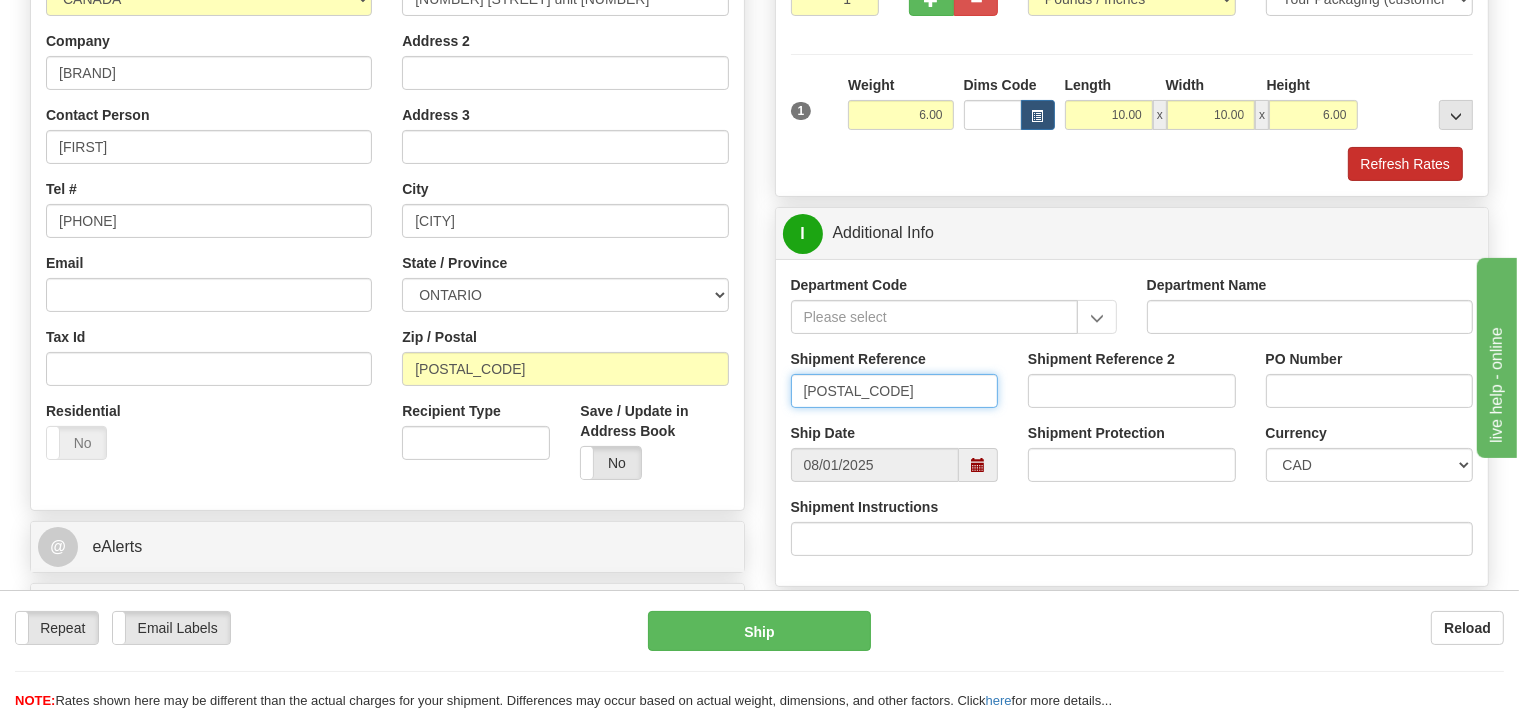 type on "[POSTAL_CODE]" 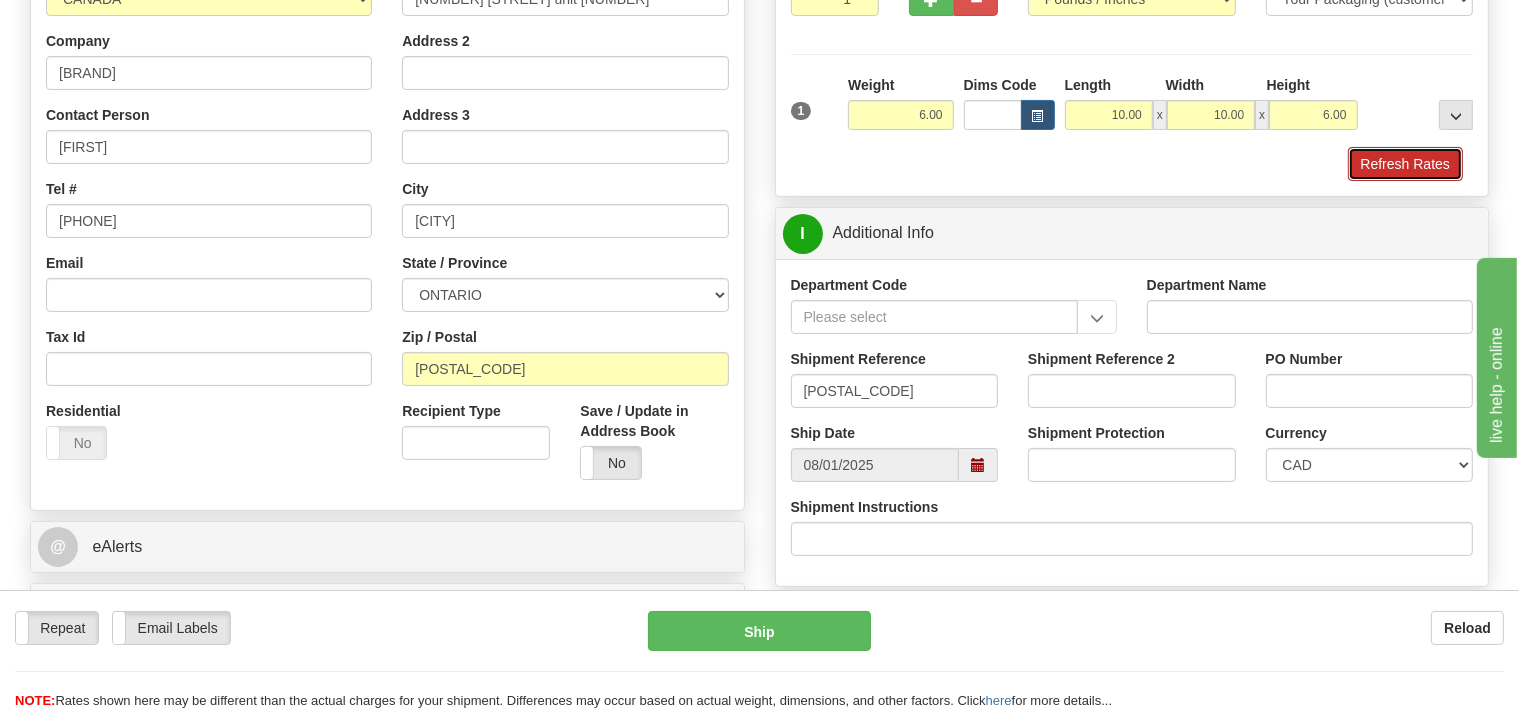 click on "Refresh Rates" at bounding box center [1405, 164] 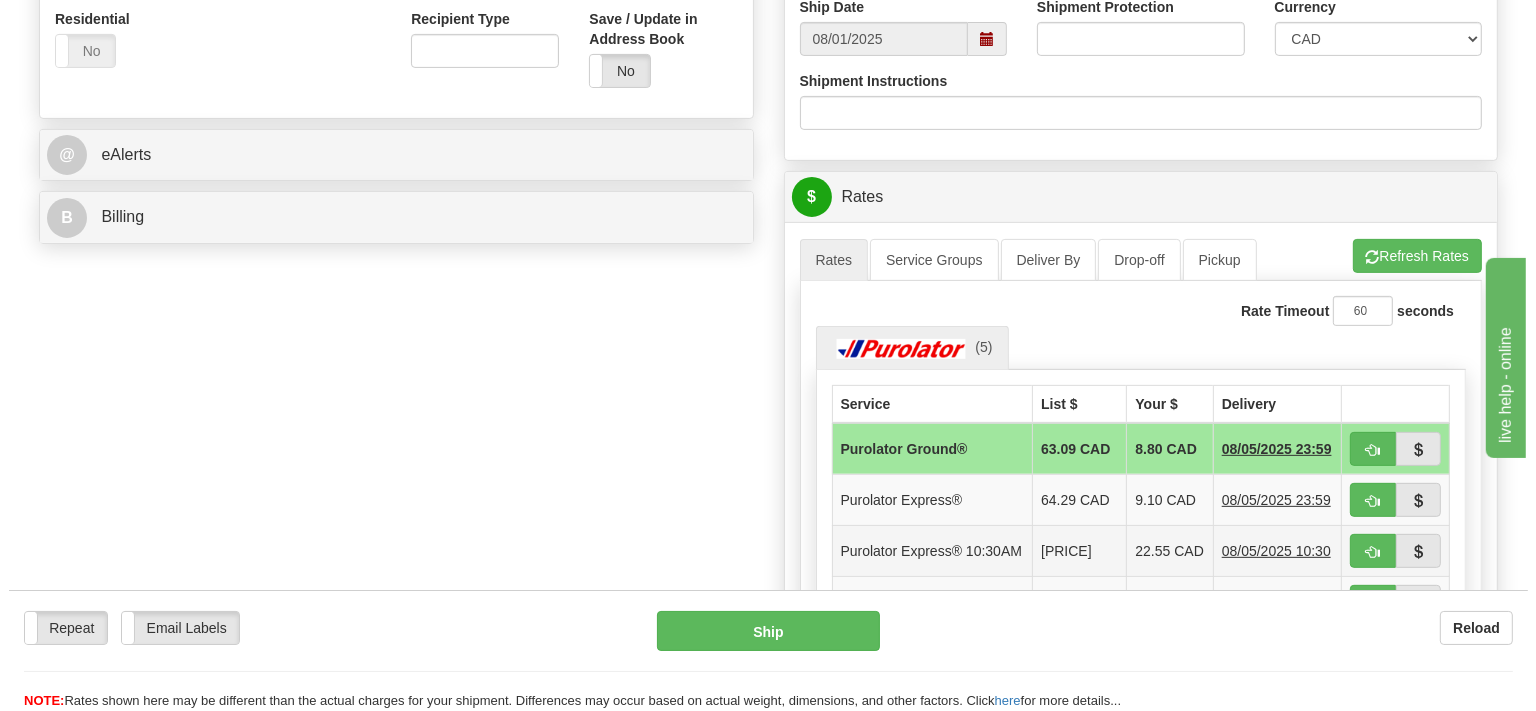 scroll, scrollTop: 739, scrollLeft: 0, axis: vertical 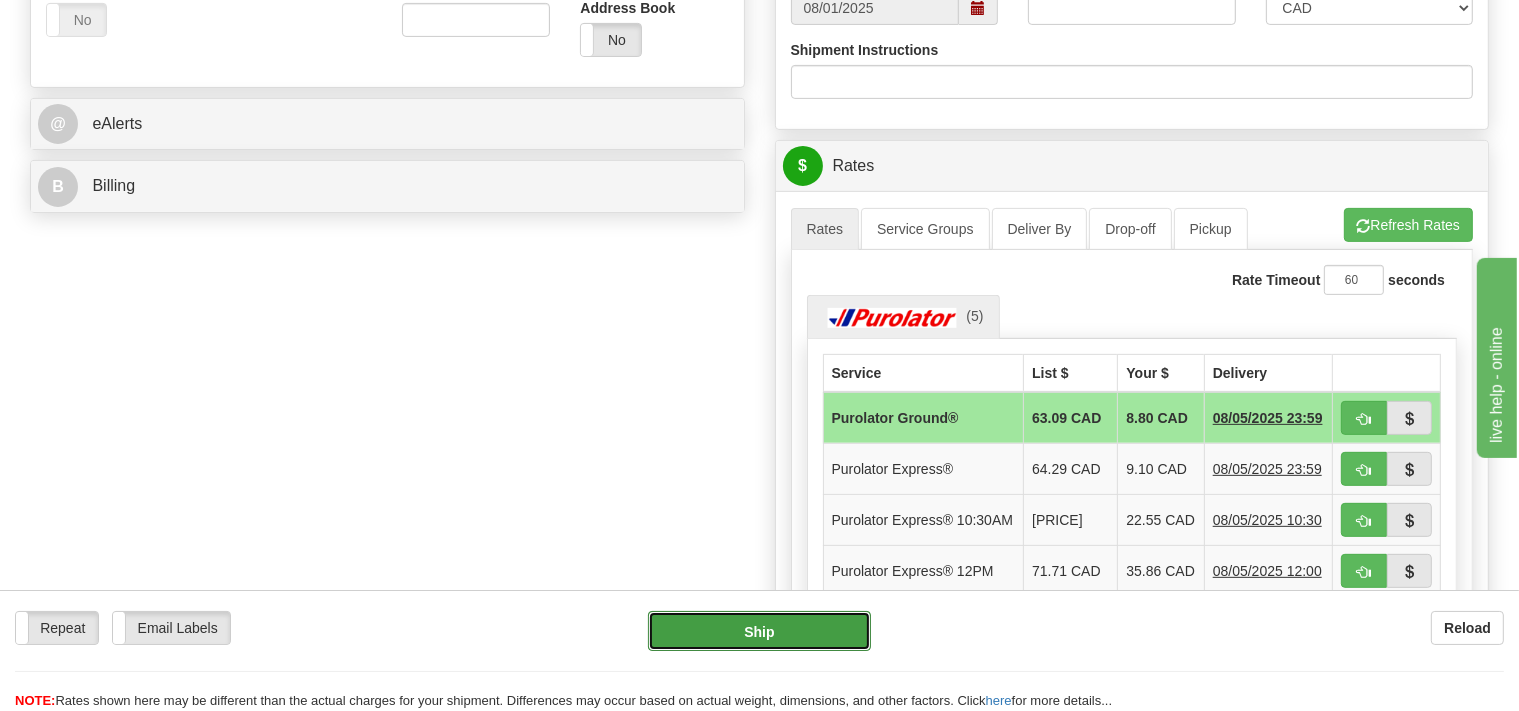 click on "Ship" at bounding box center [759, 631] 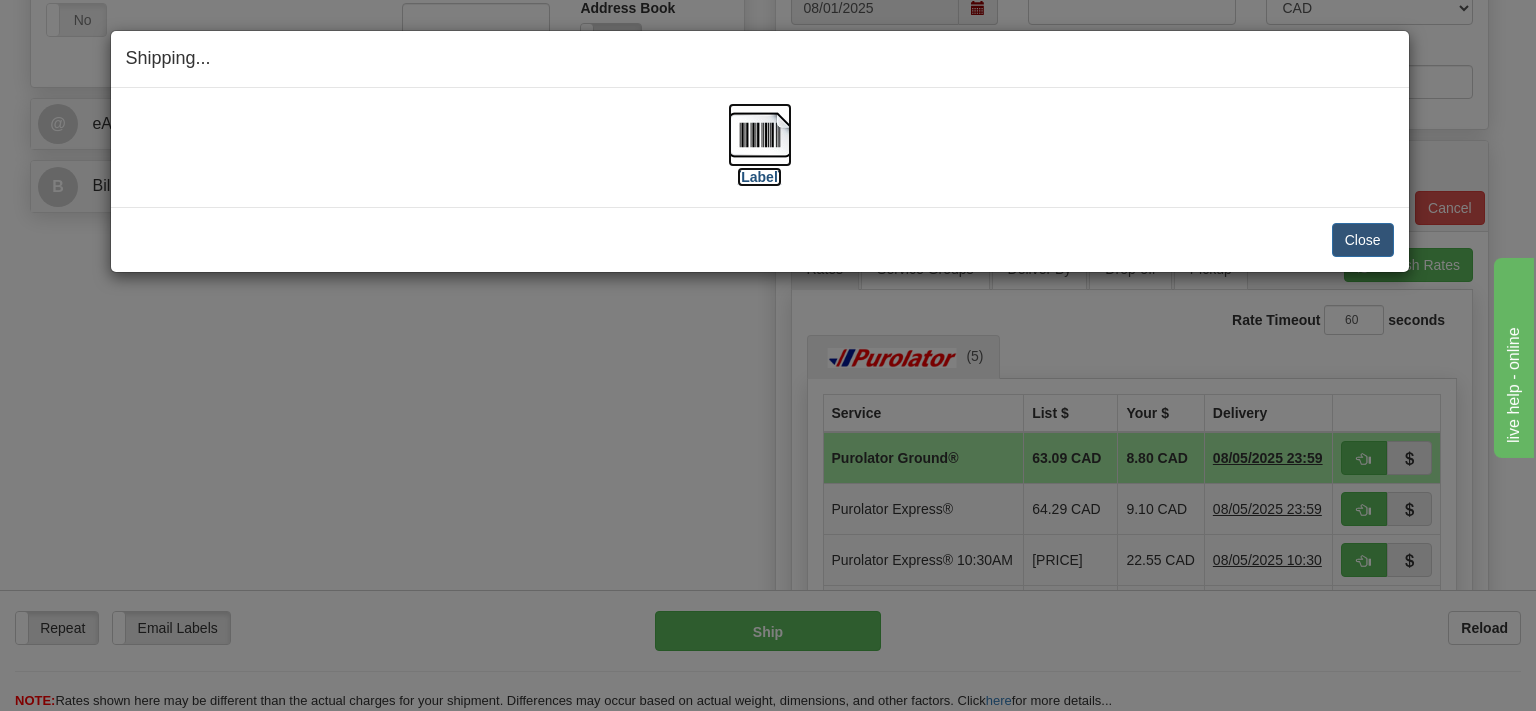 click at bounding box center [760, 135] 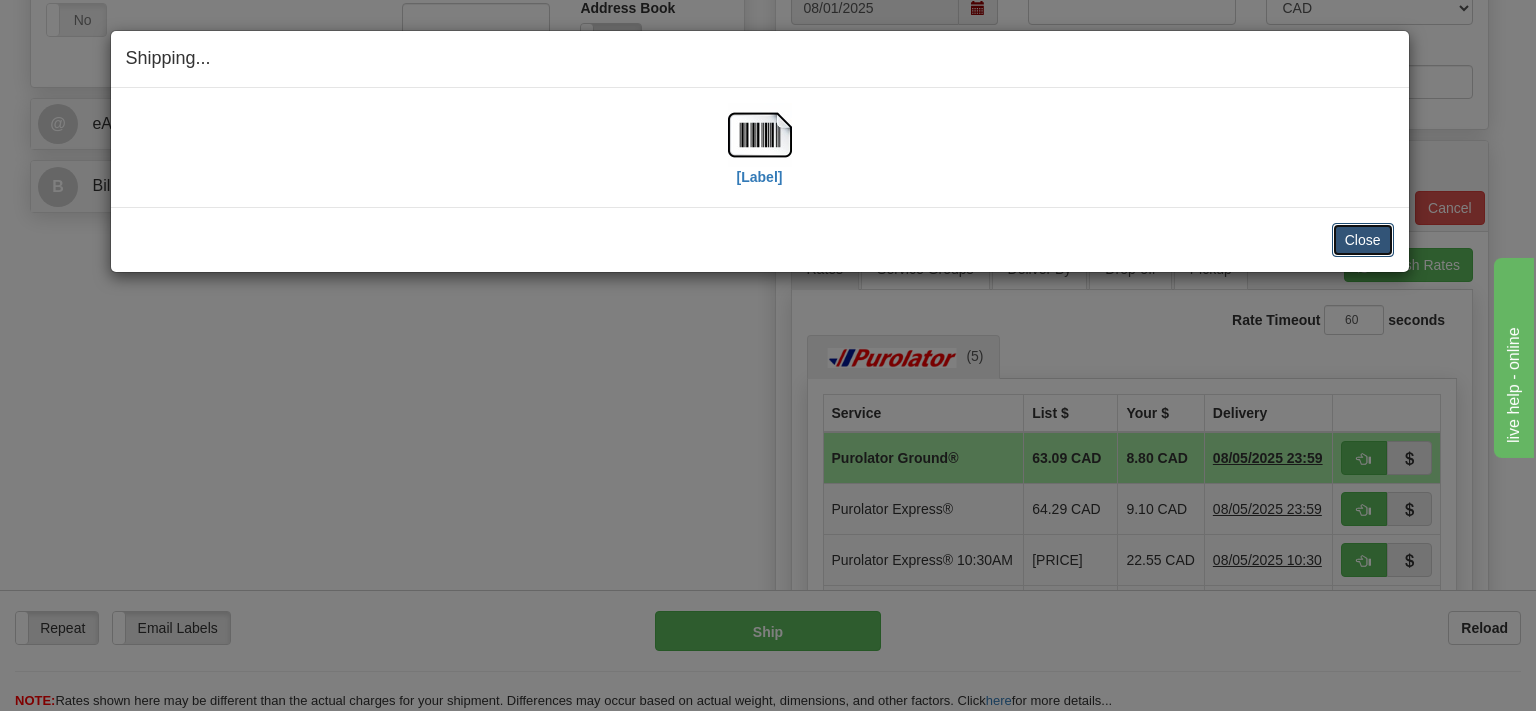 click on "Close" at bounding box center [1363, 240] 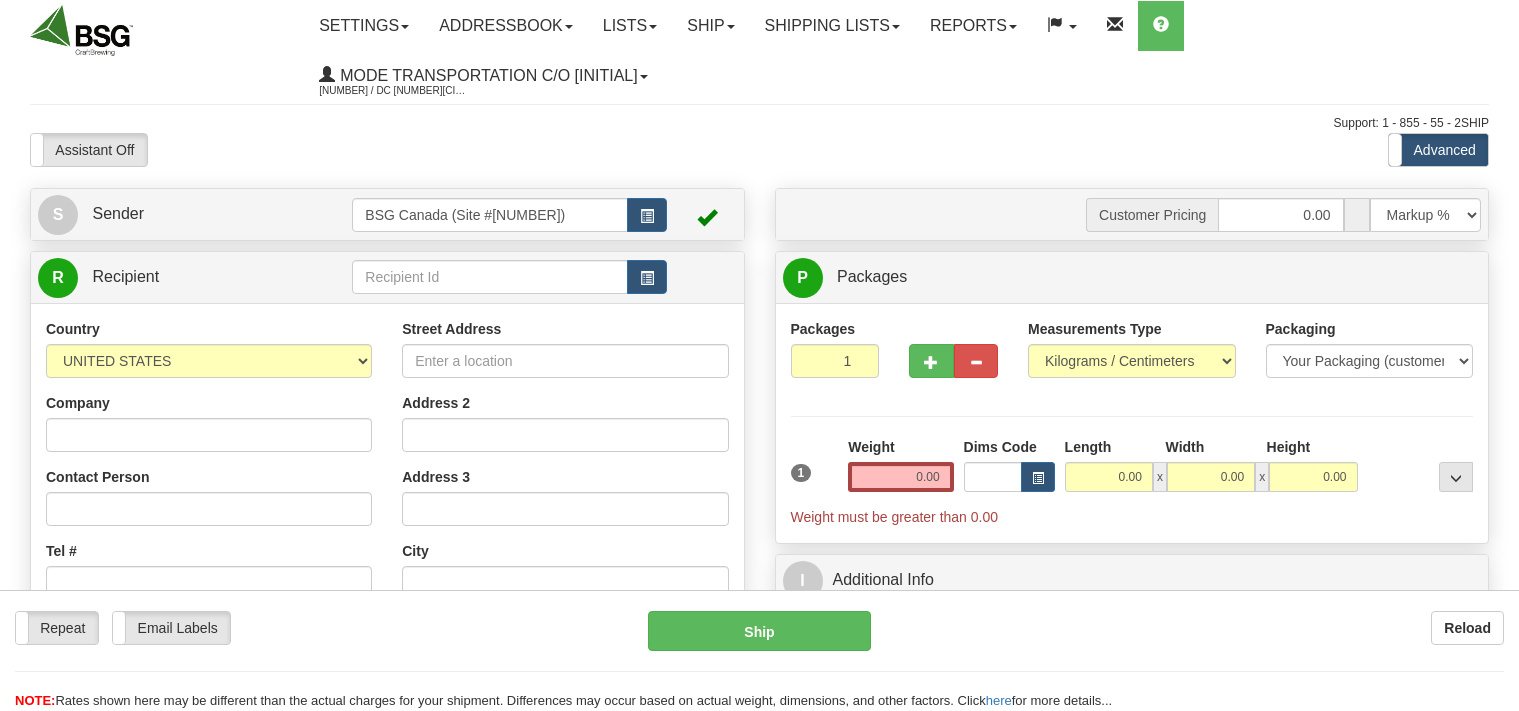scroll, scrollTop: 0, scrollLeft: 0, axis: both 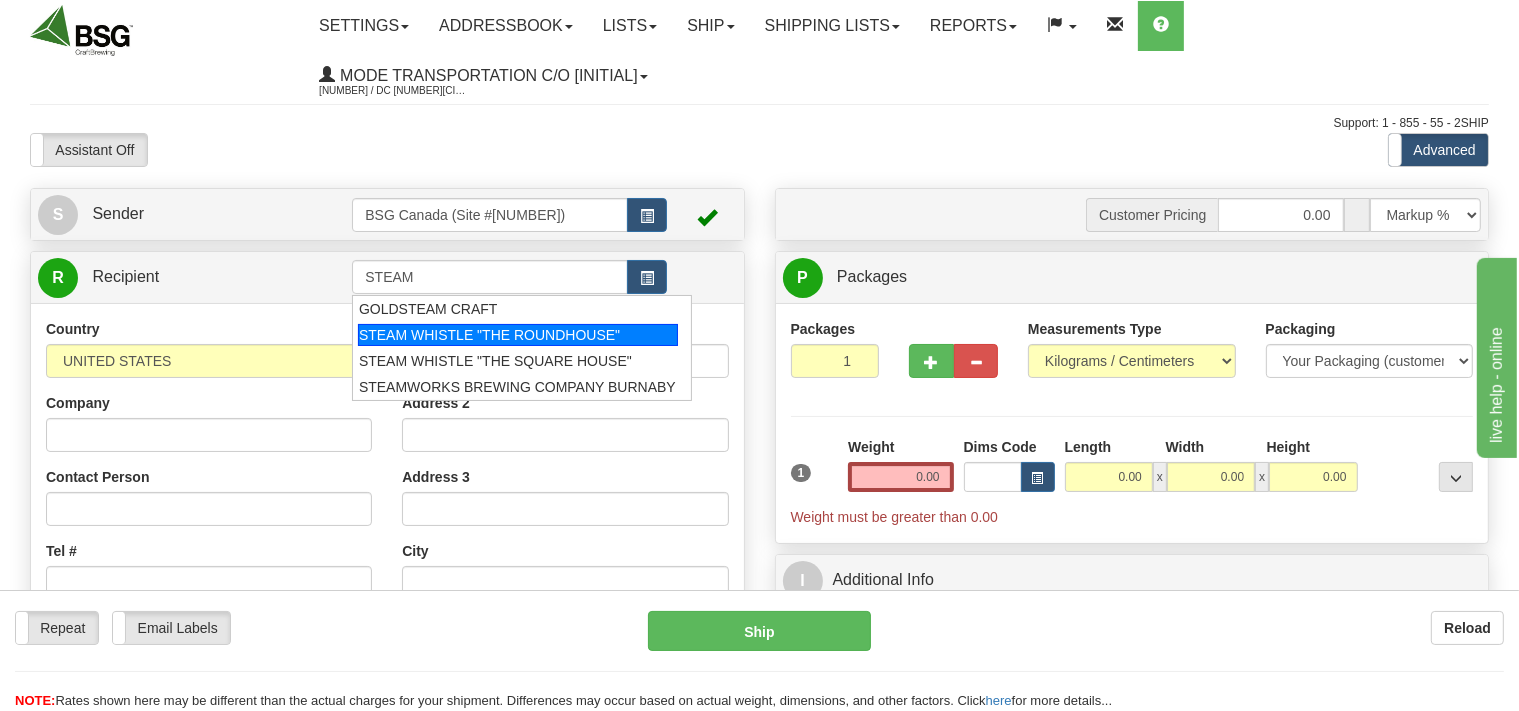 click on "STEAM WHISTLE "THE ROUNDHOUSE"" at bounding box center (518, 335) 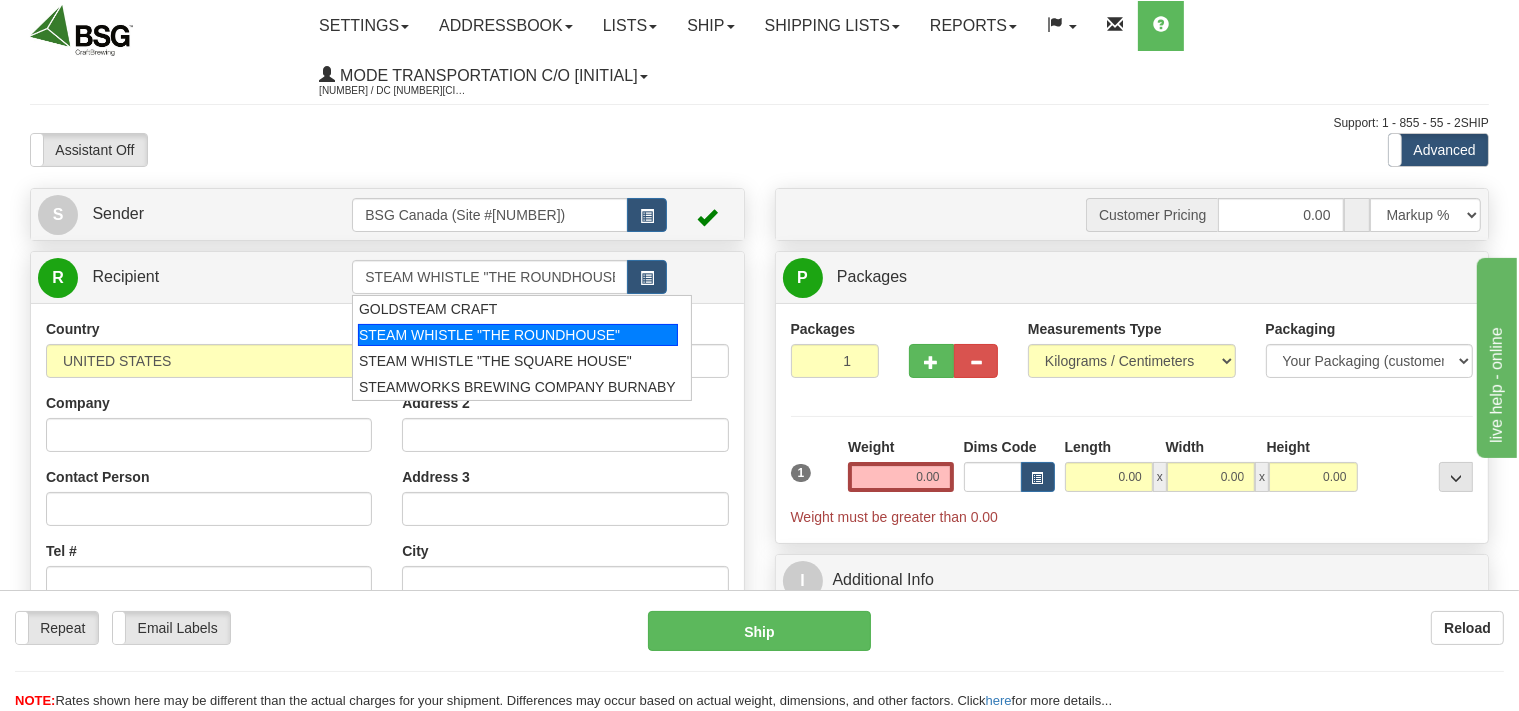 type on "STEAM WHISTLE "THE ROUNDHOUSE"" 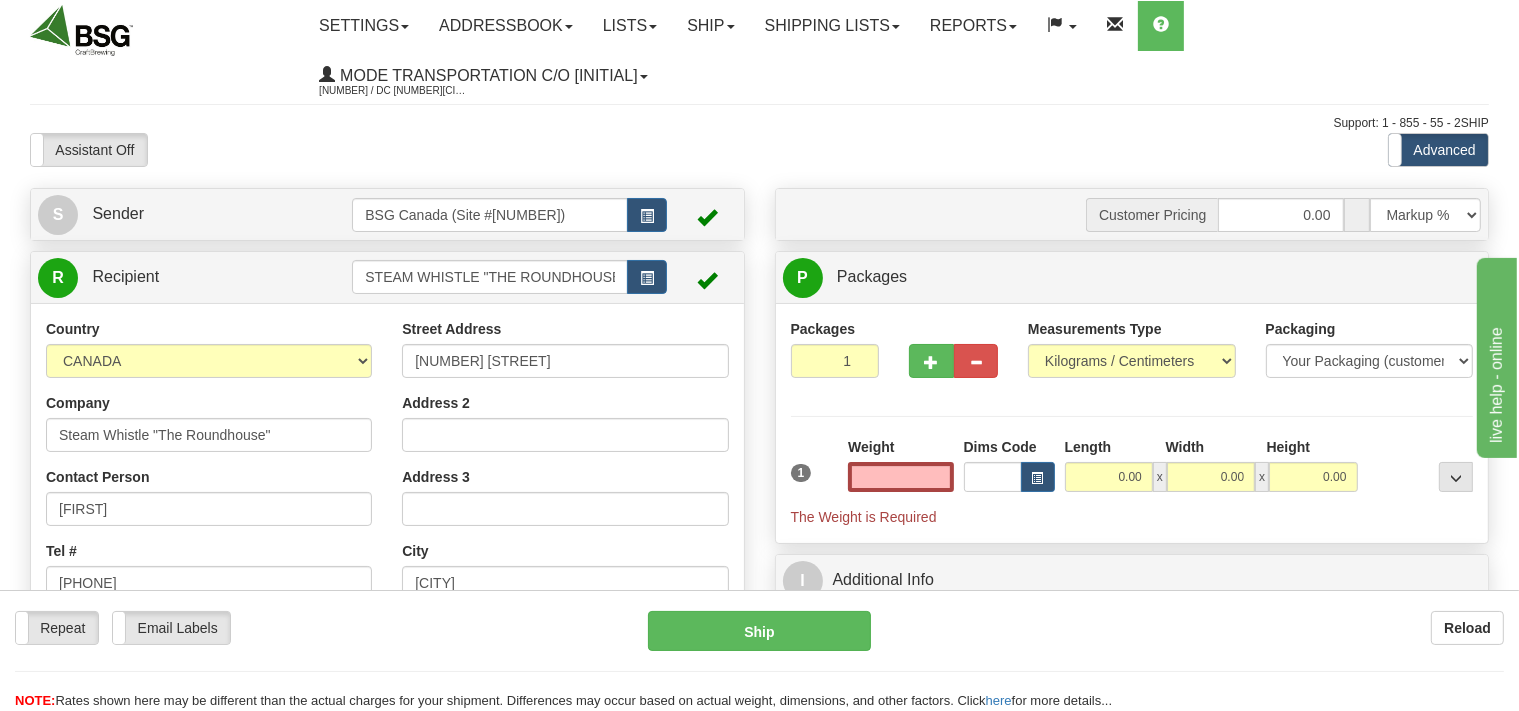 type on "0.00" 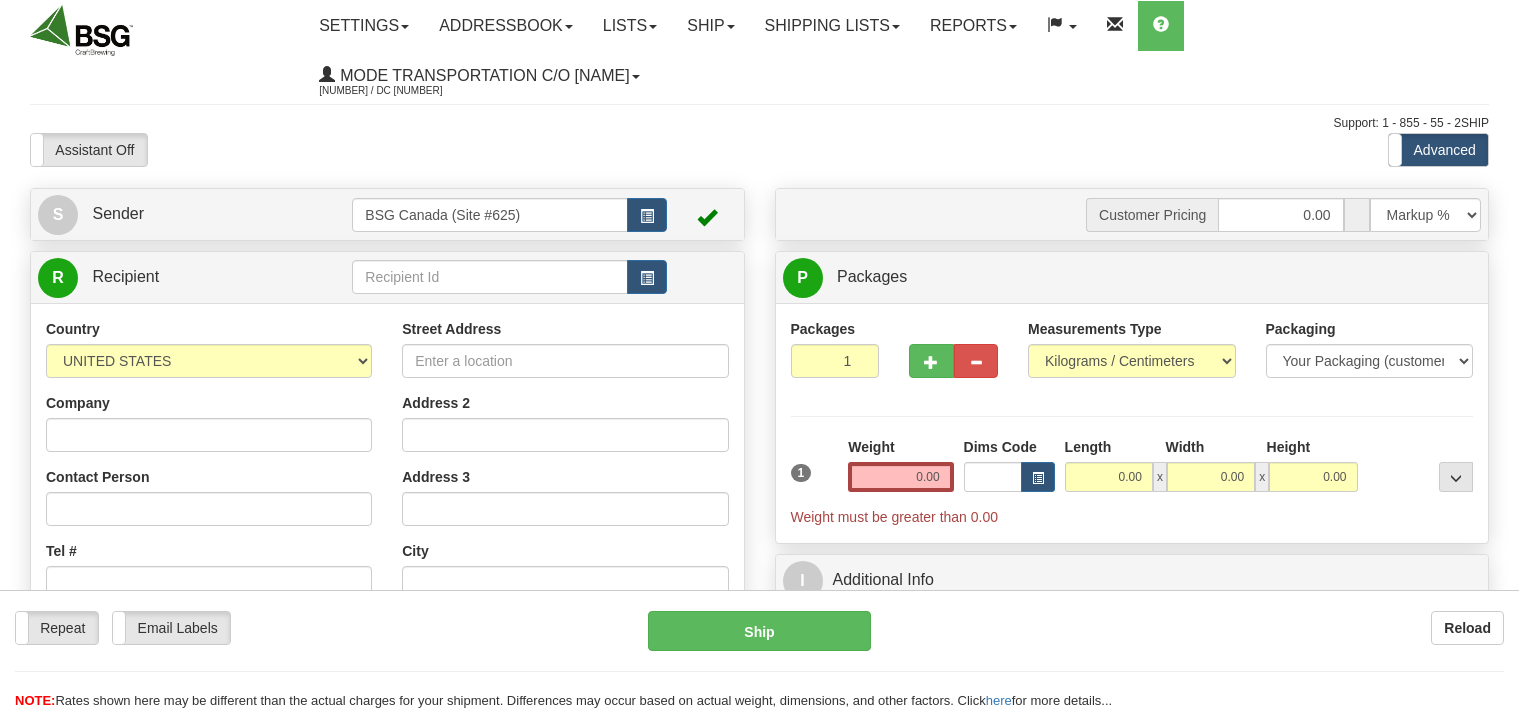 scroll, scrollTop: 0, scrollLeft: 0, axis: both 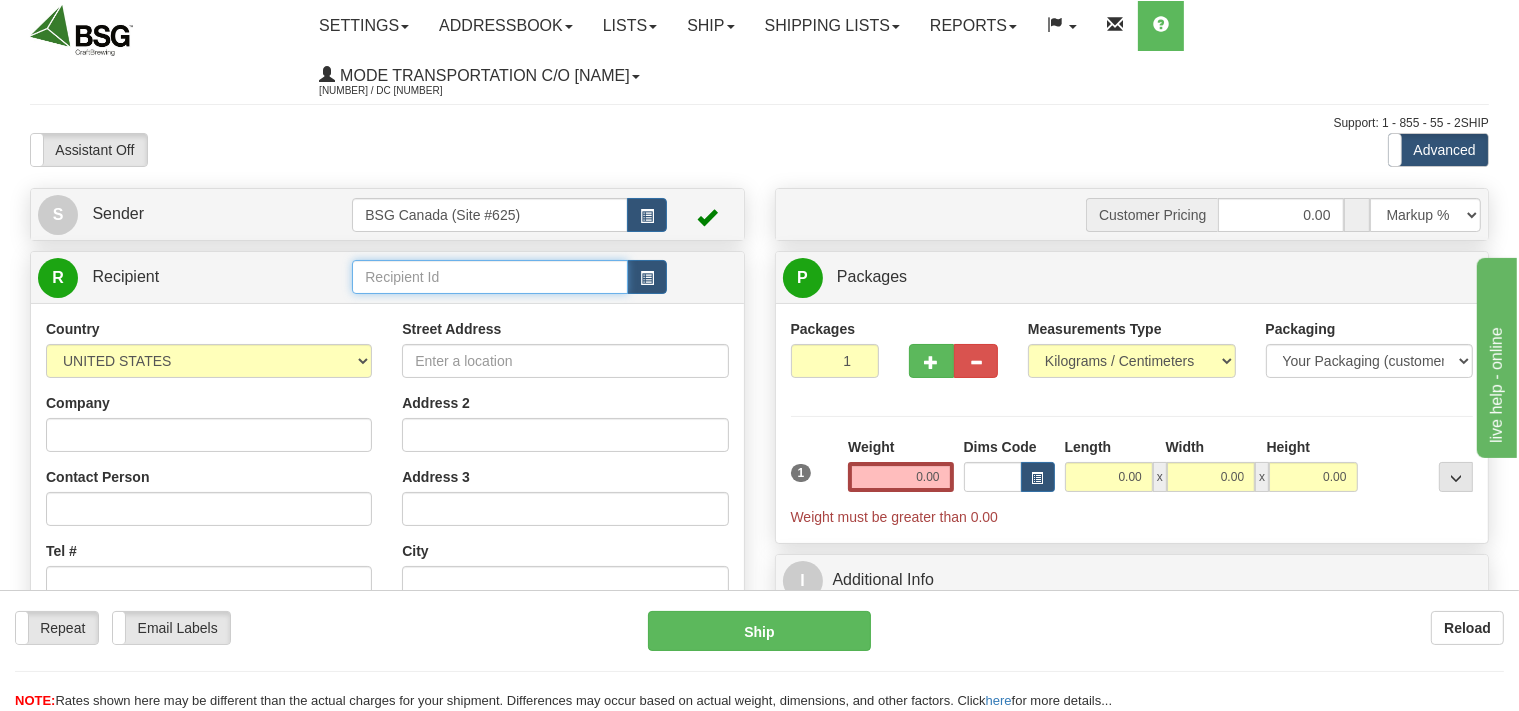 click at bounding box center (489, 277) 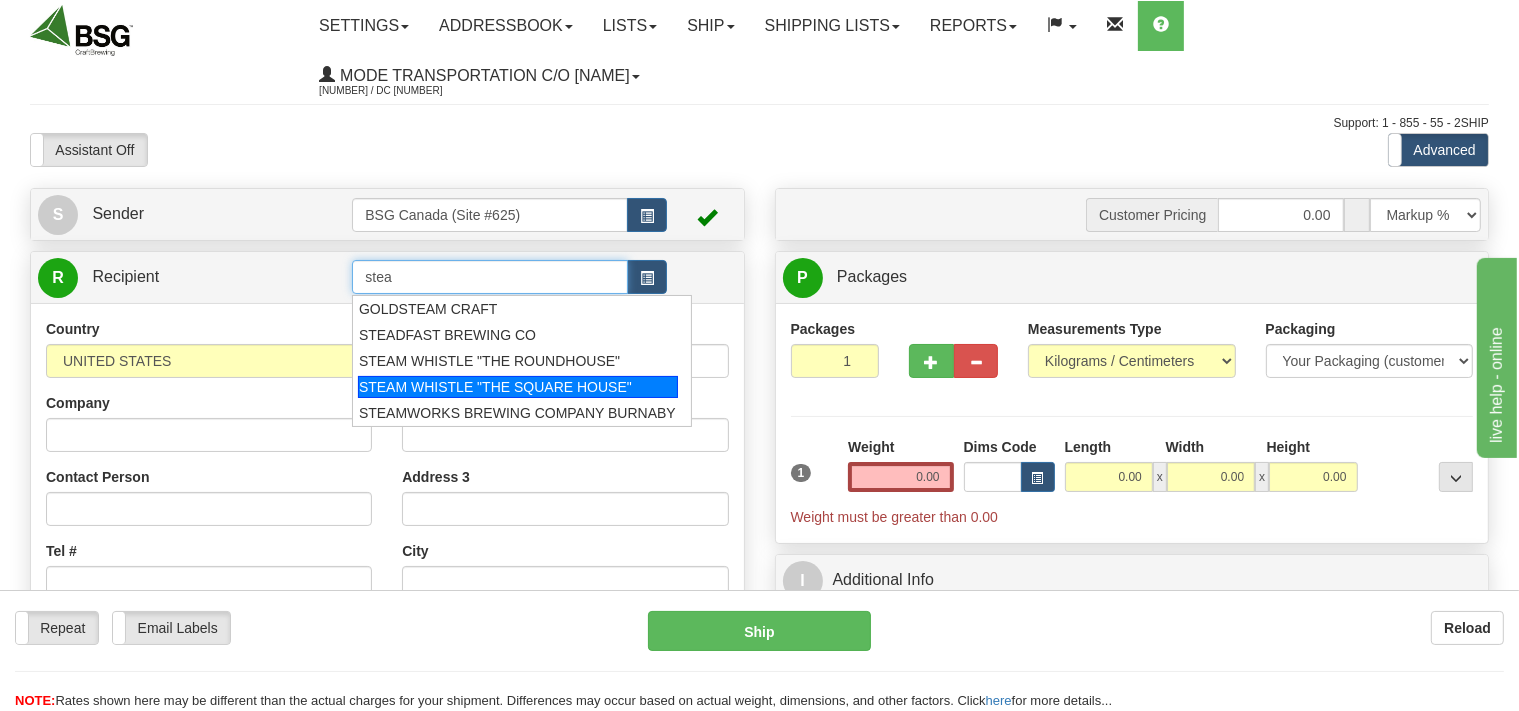 click on "STEAM WHISTLE "THE SQUARE HOUSE"" at bounding box center (518, 387) 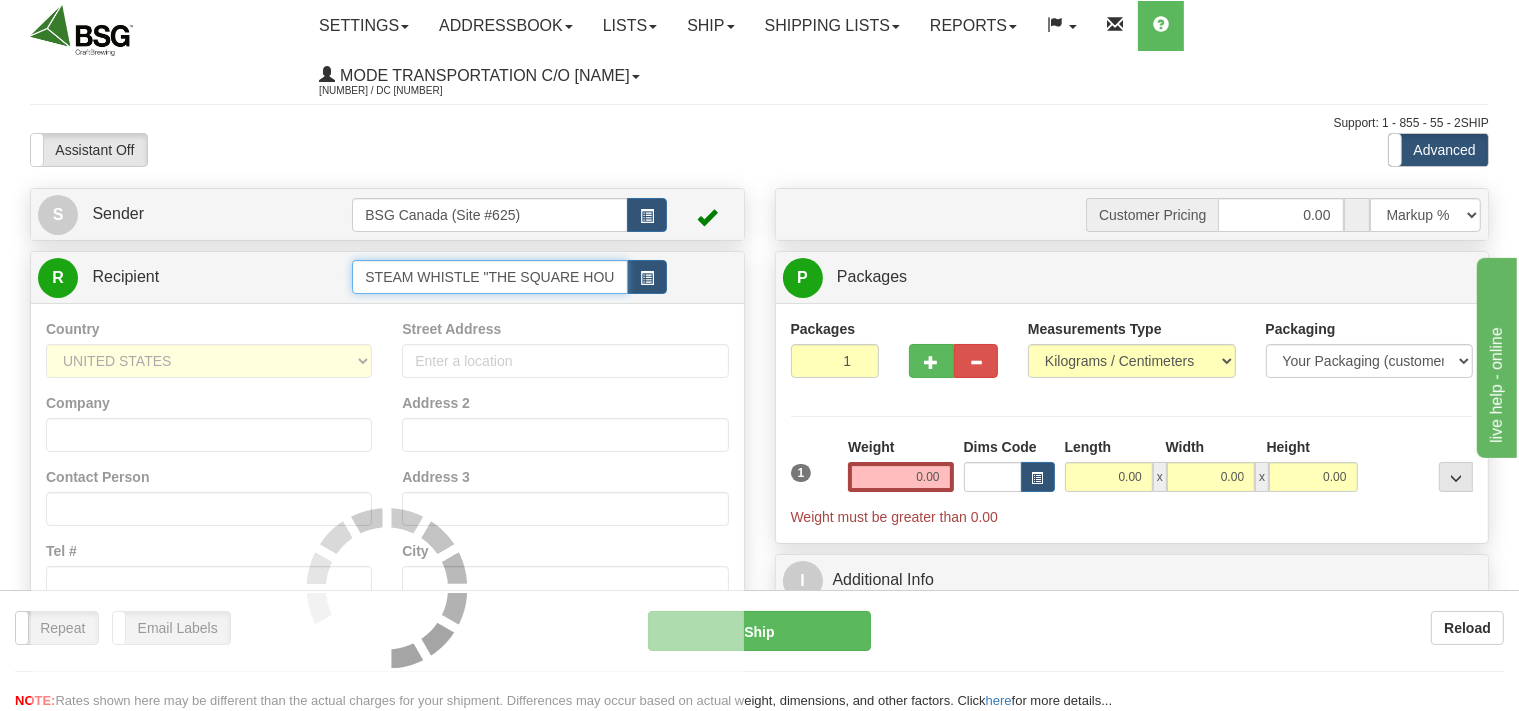 type on "STEAM WHISTLE "THE SQUARE HOUSE"" 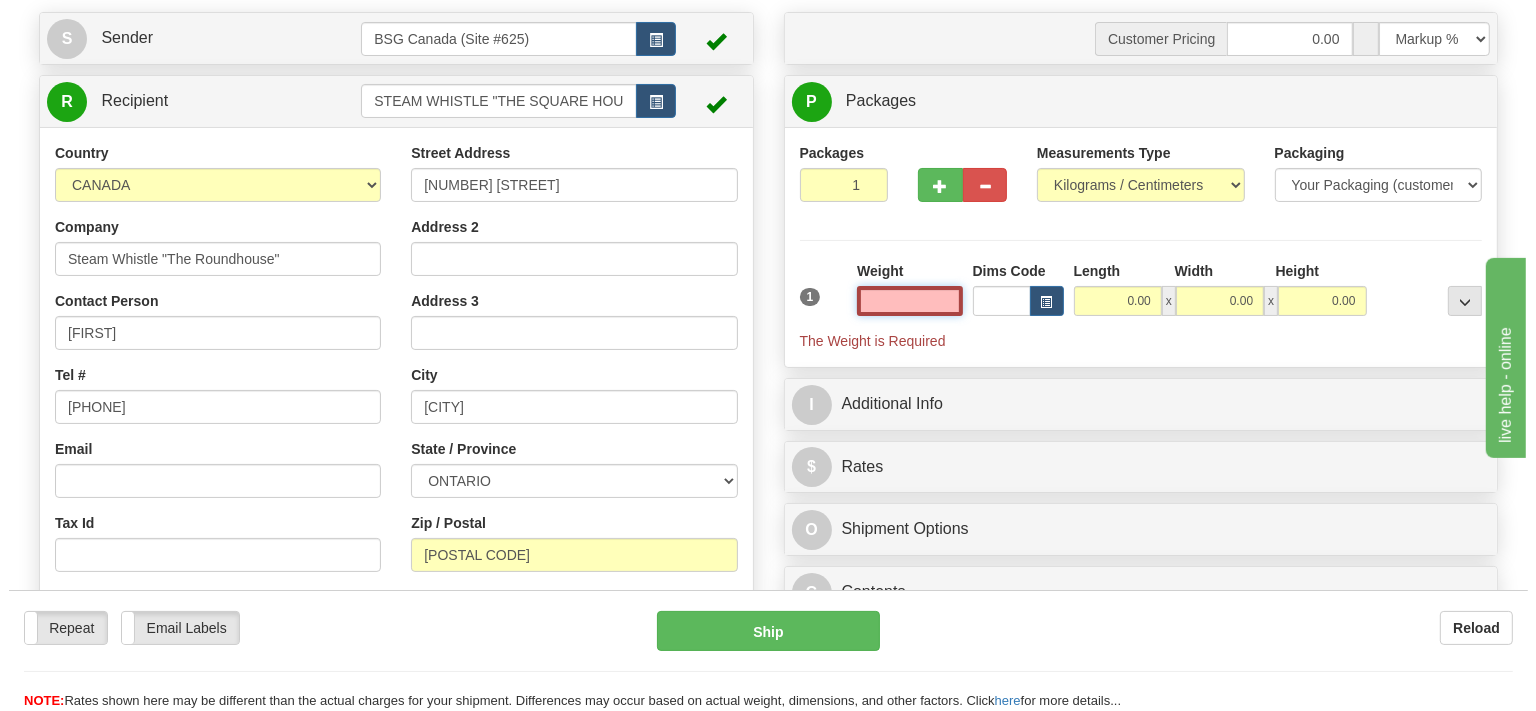 scroll, scrollTop: 211, scrollLeft: 0, axis: vertical 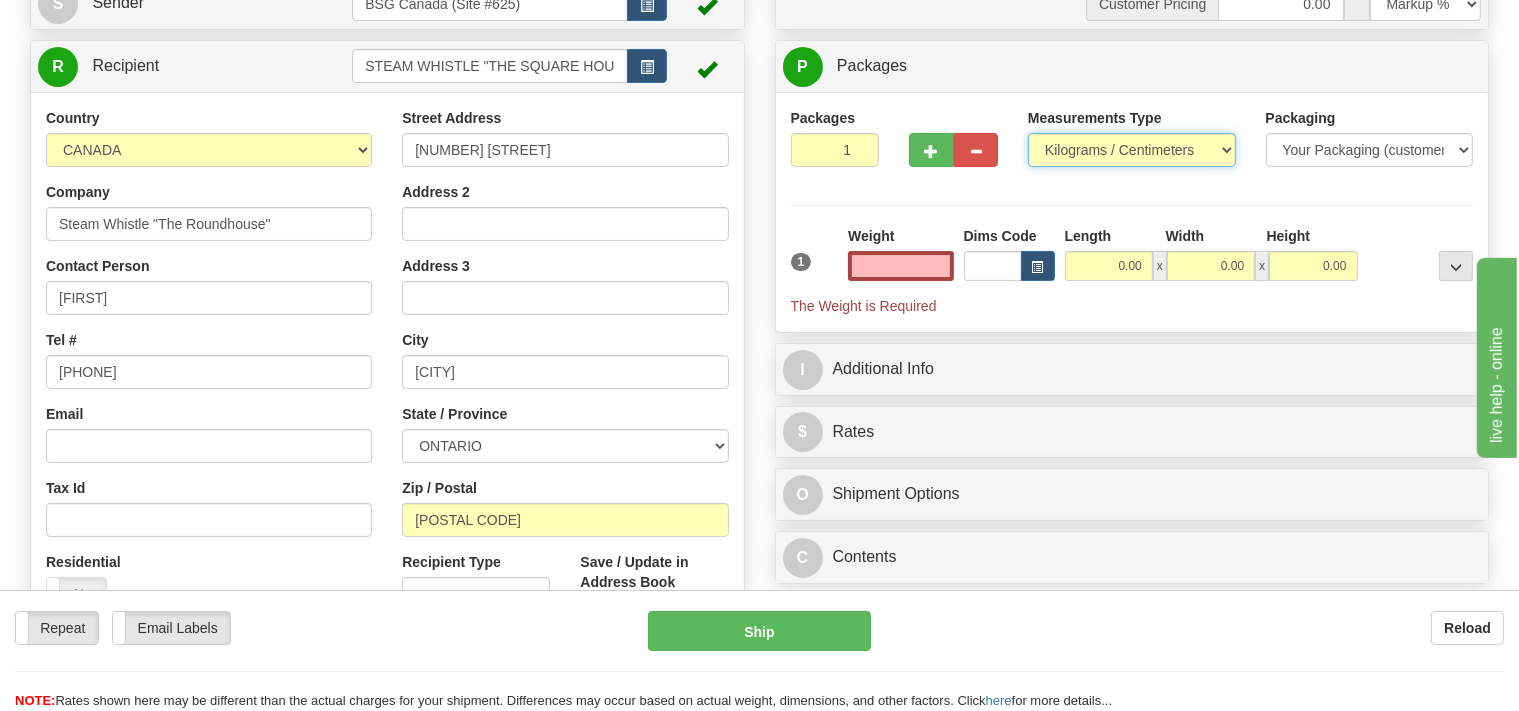 type on "0.00" 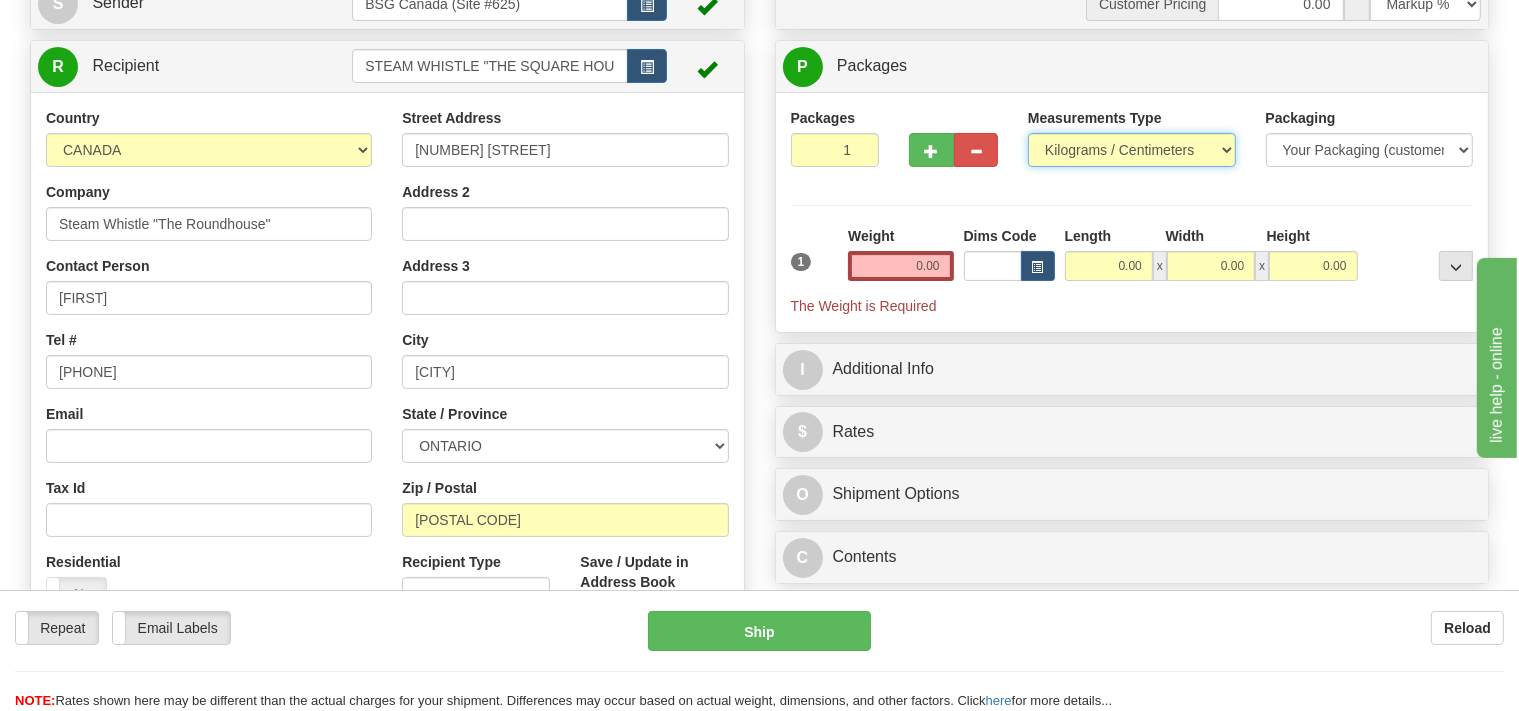click on "Pounds / Inches
Kilograms / Centimeters" at bounding box center [1132, 150] 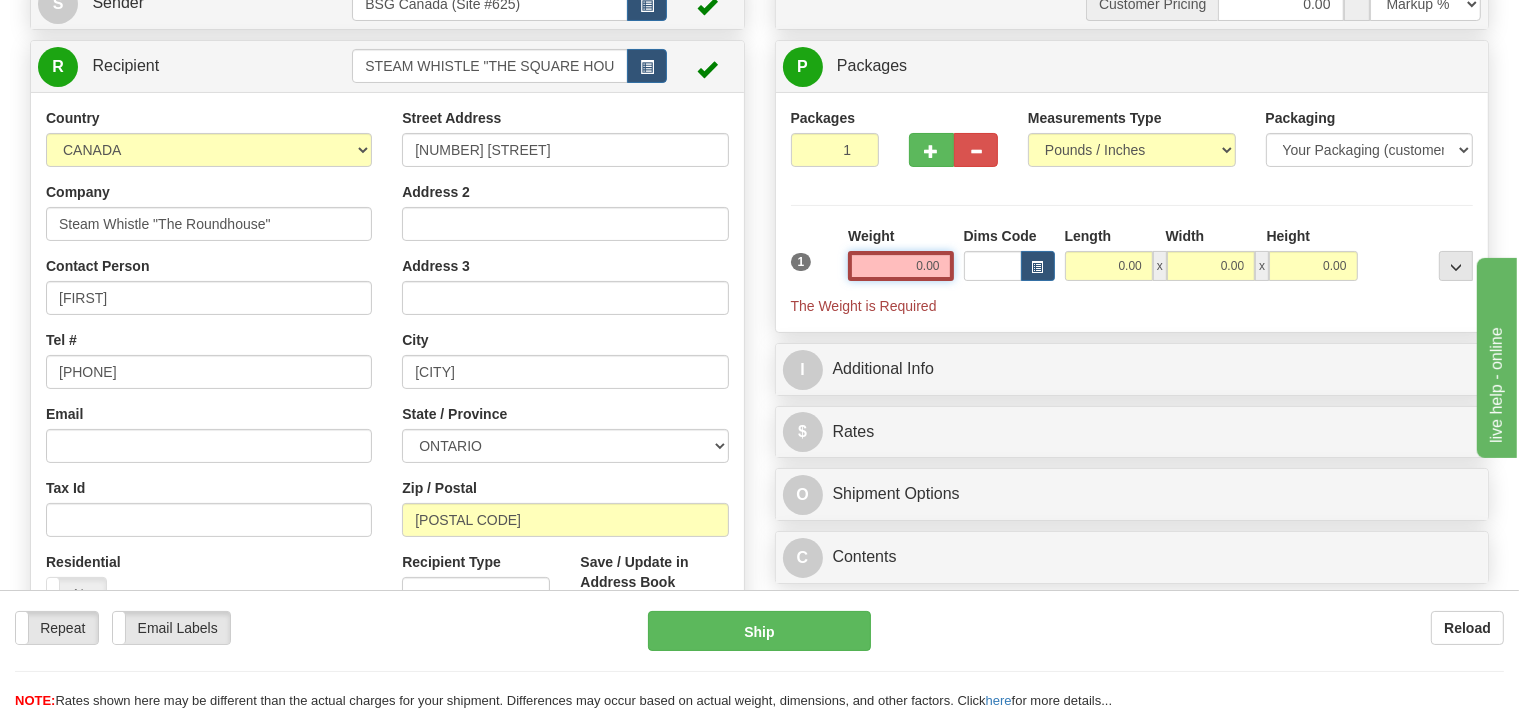 click on "0.00" at bounding box center (900, 266) 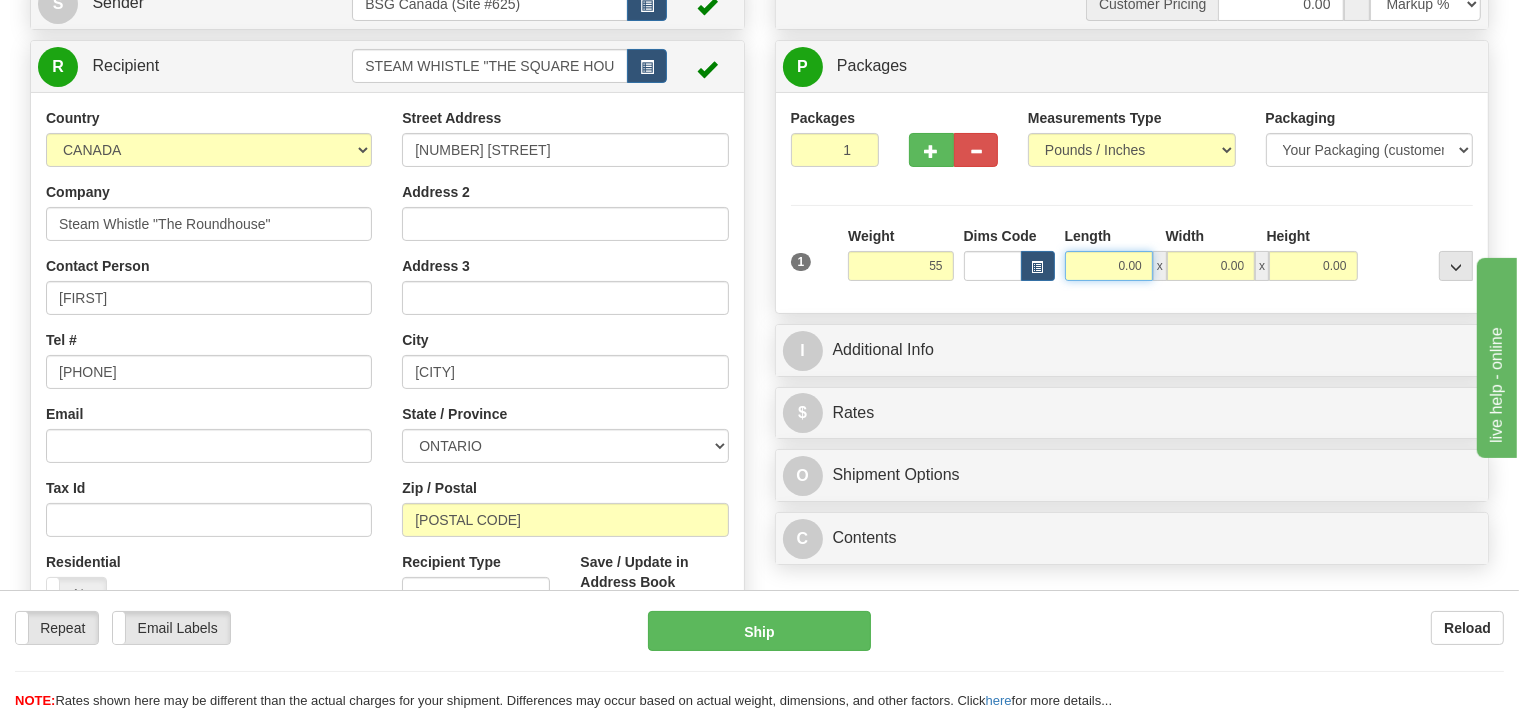 type on "55.00" 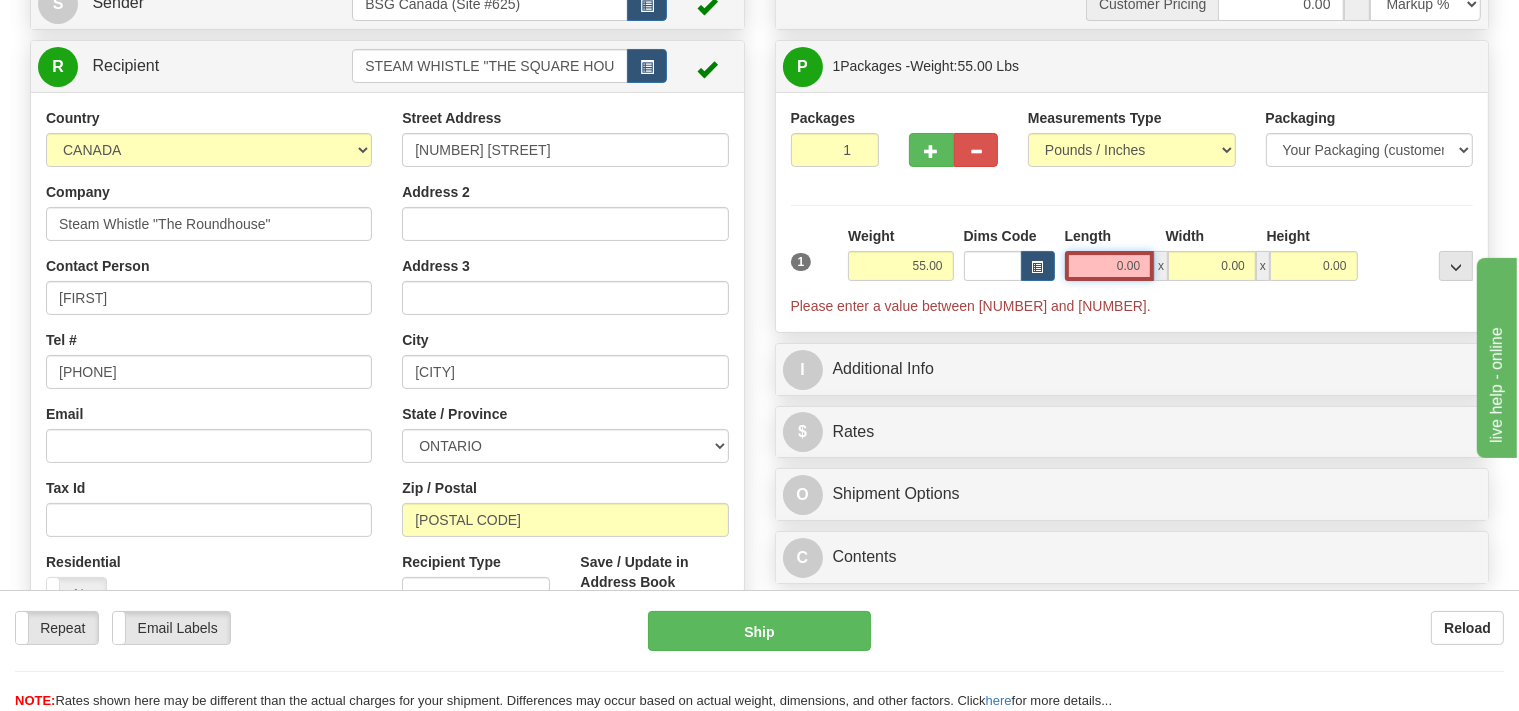 click on "0.00" at bounding box center [1110, 266] 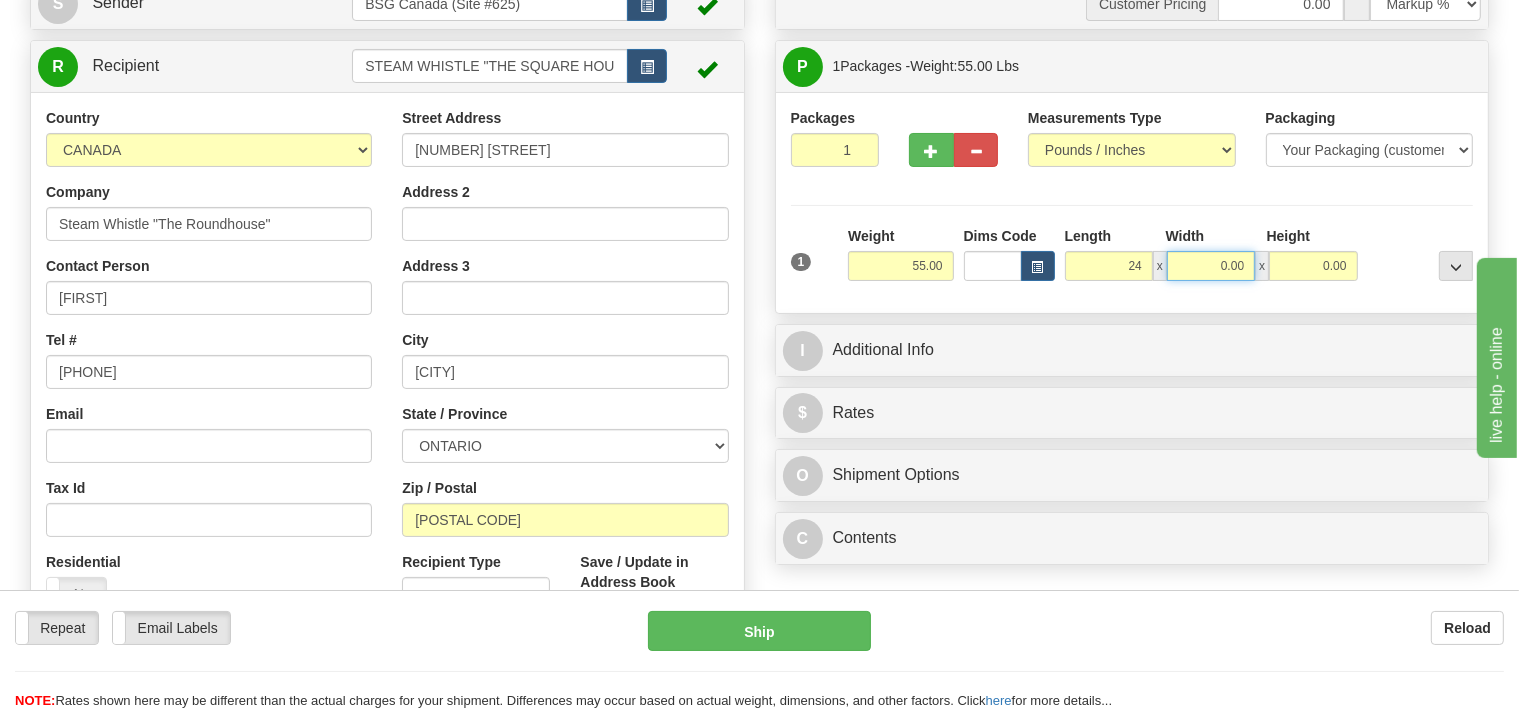 type on "24.00" 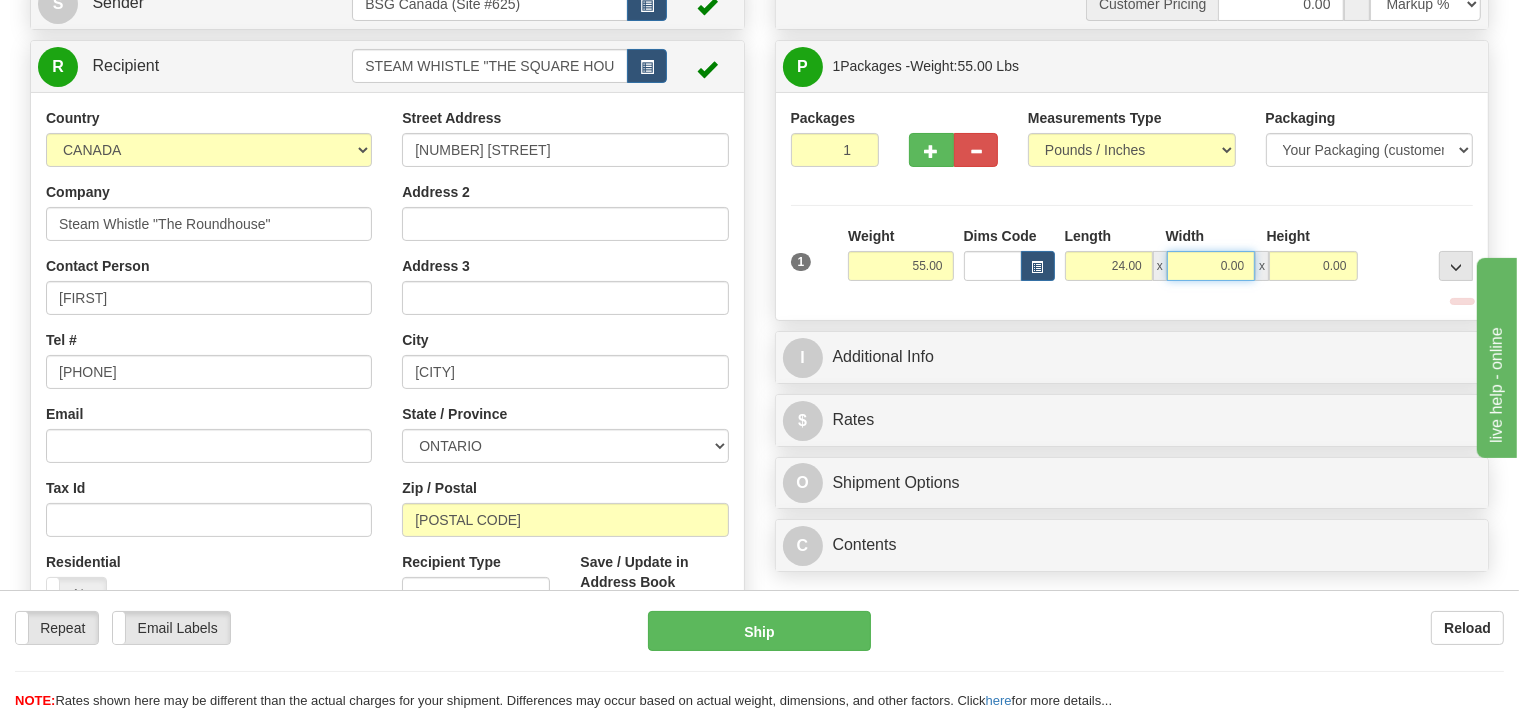 click on "0.00" at bounding box center (1211, 266) 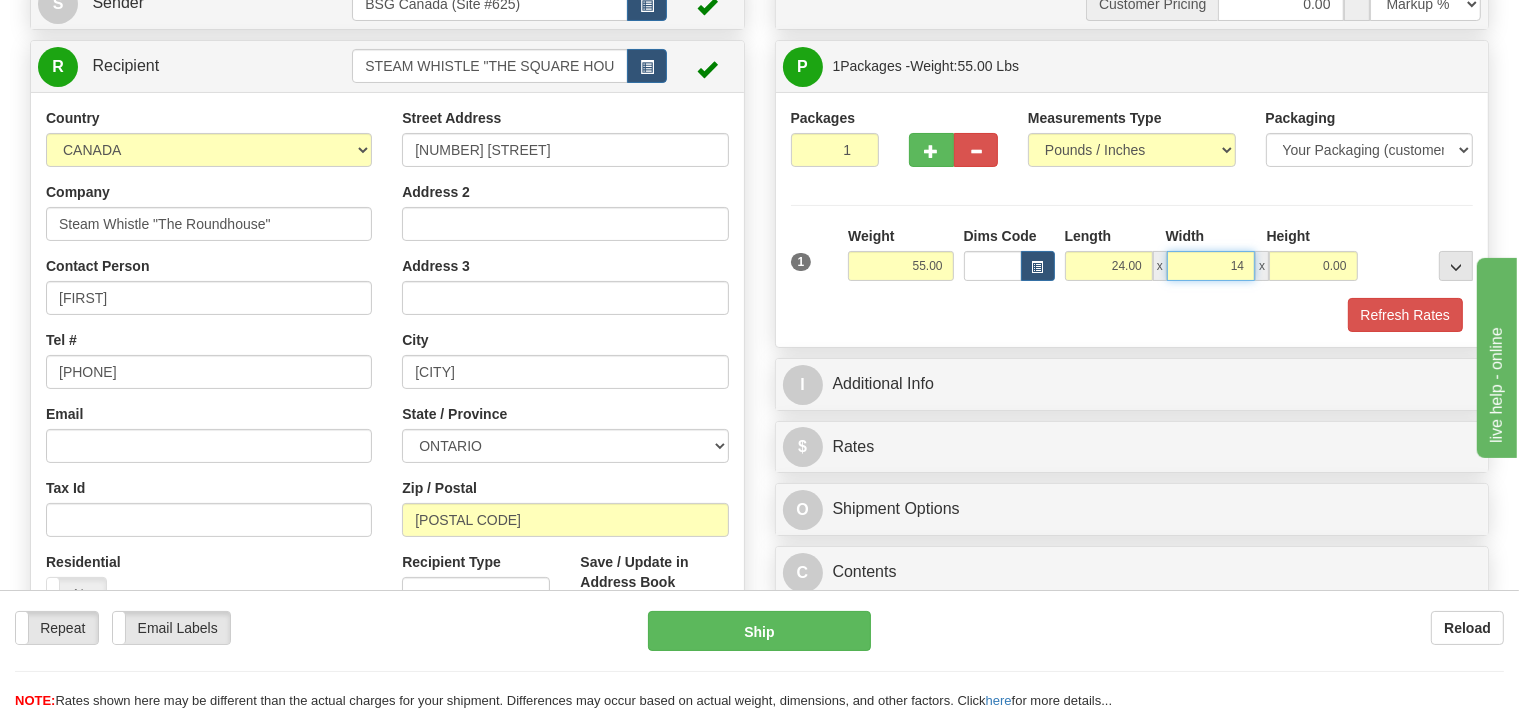 drag, startPoint x: 1226, startPoint y: 268, endPoint x: 1248, endPoint y: 273, distance: 22.561028 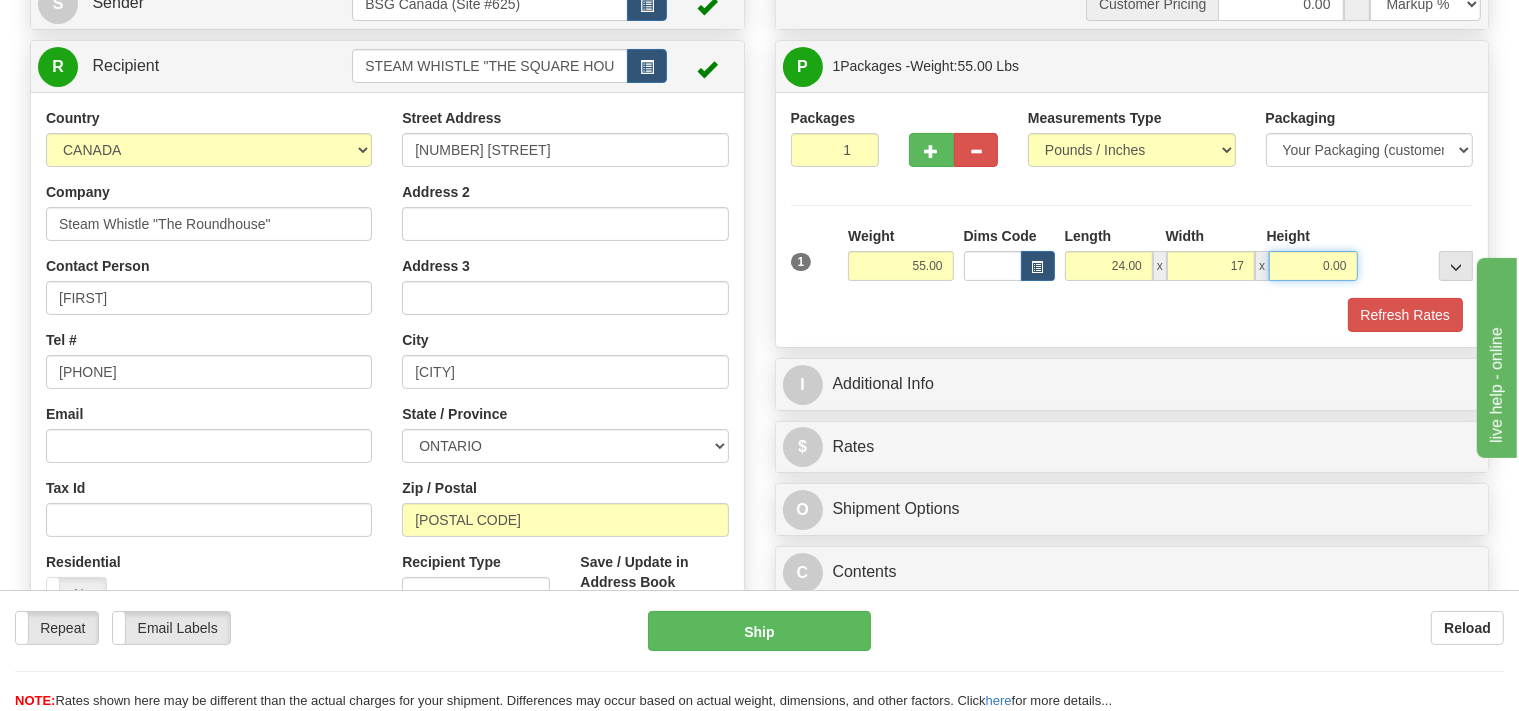 type on "17.00" 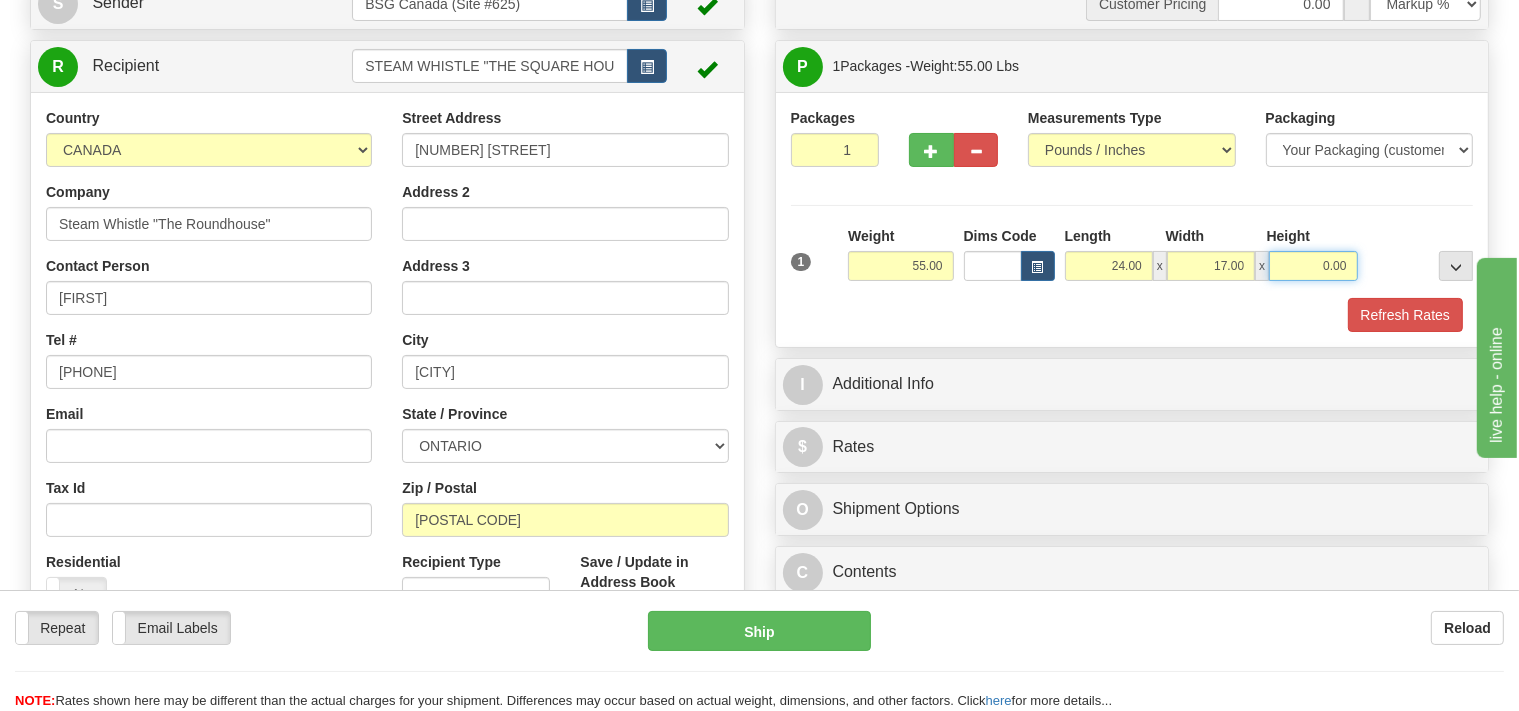 click on "0.00" at bounding box center [1313, 266] 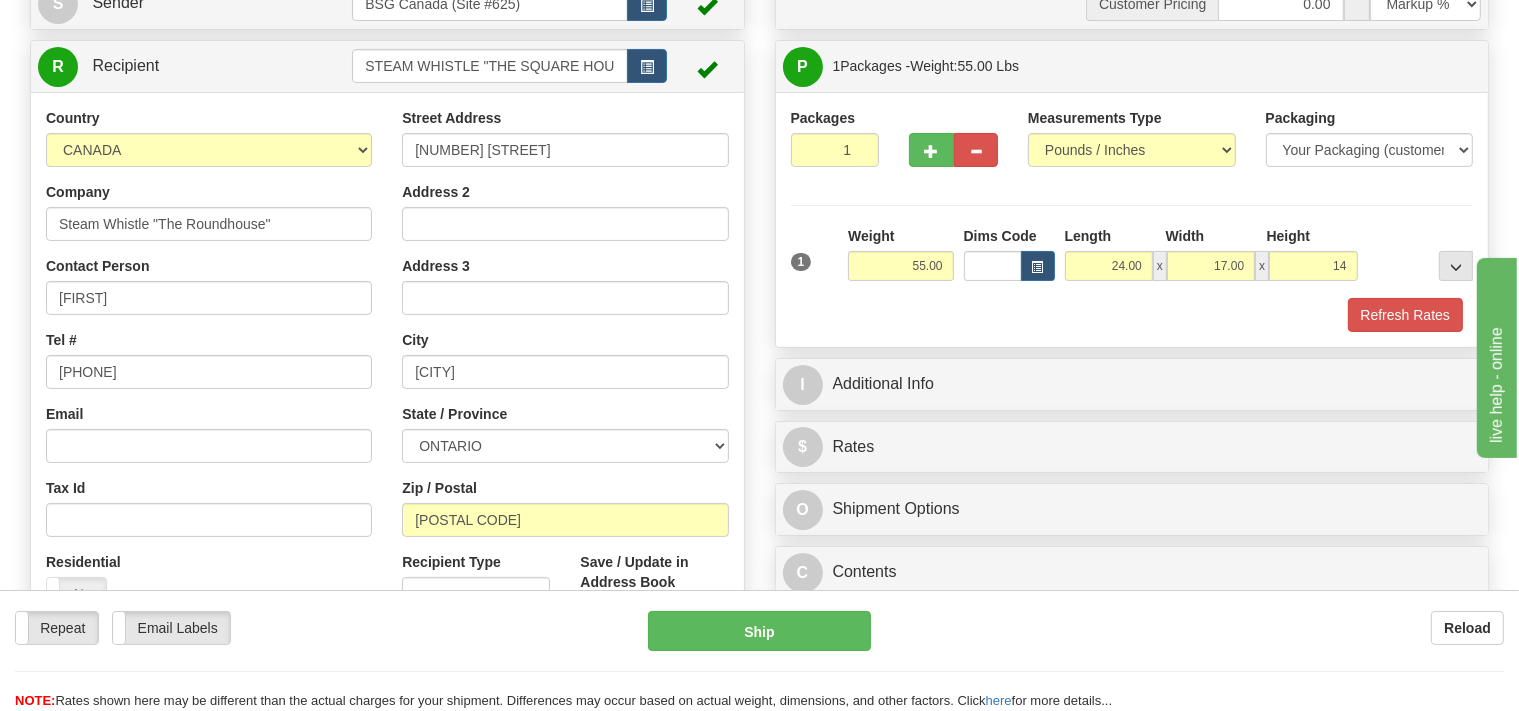 type on "14.00" 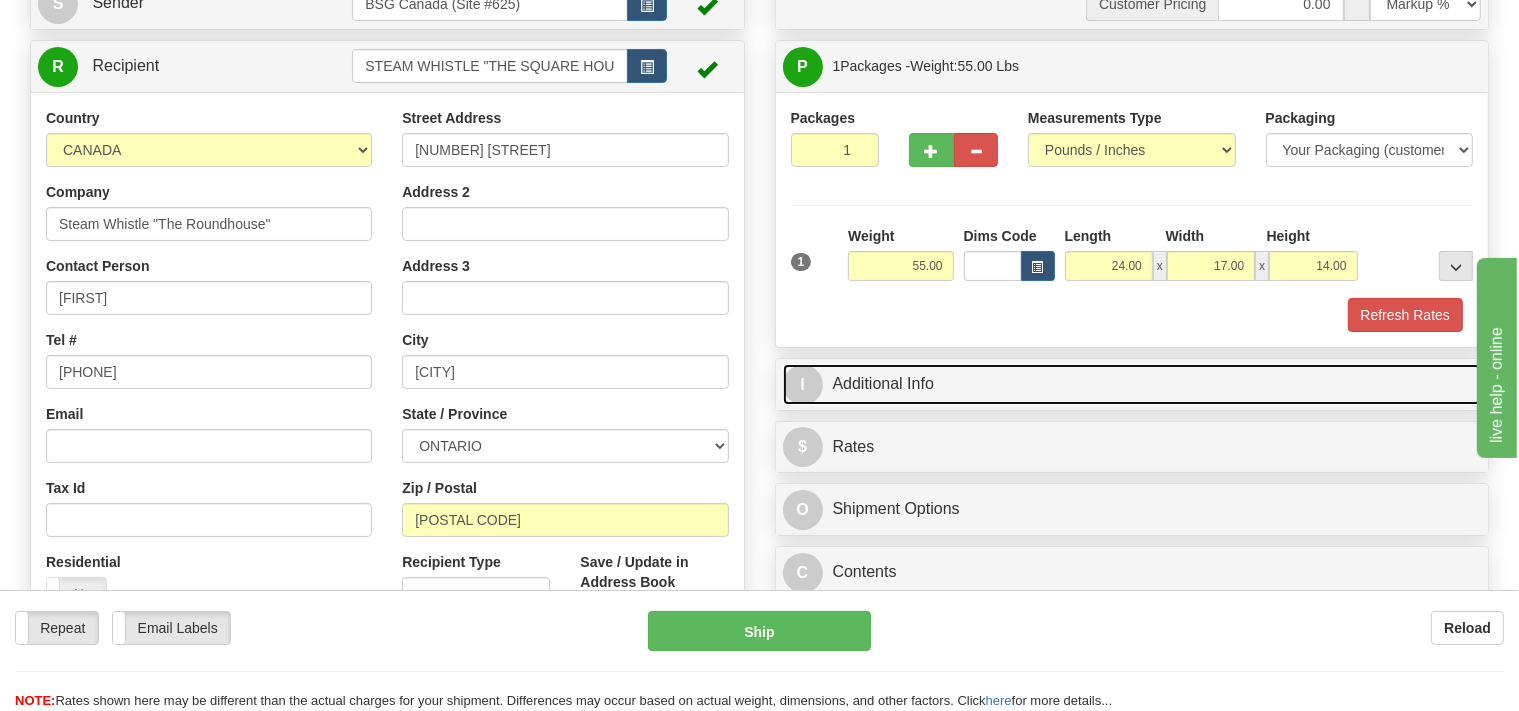click on "I Additional Info" at bounding box center [1132, 384] 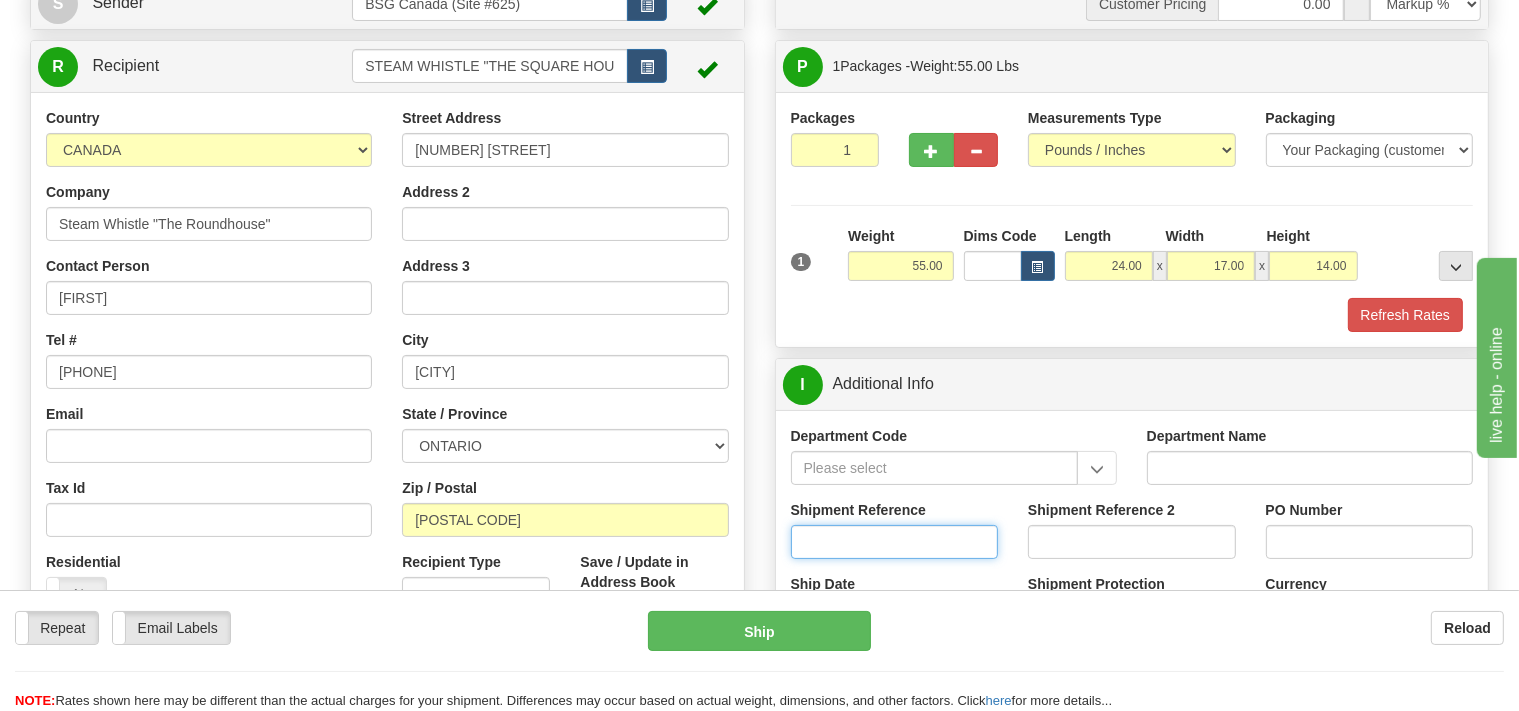 click on "Shipment Reference" at bounding box center (895, 542) 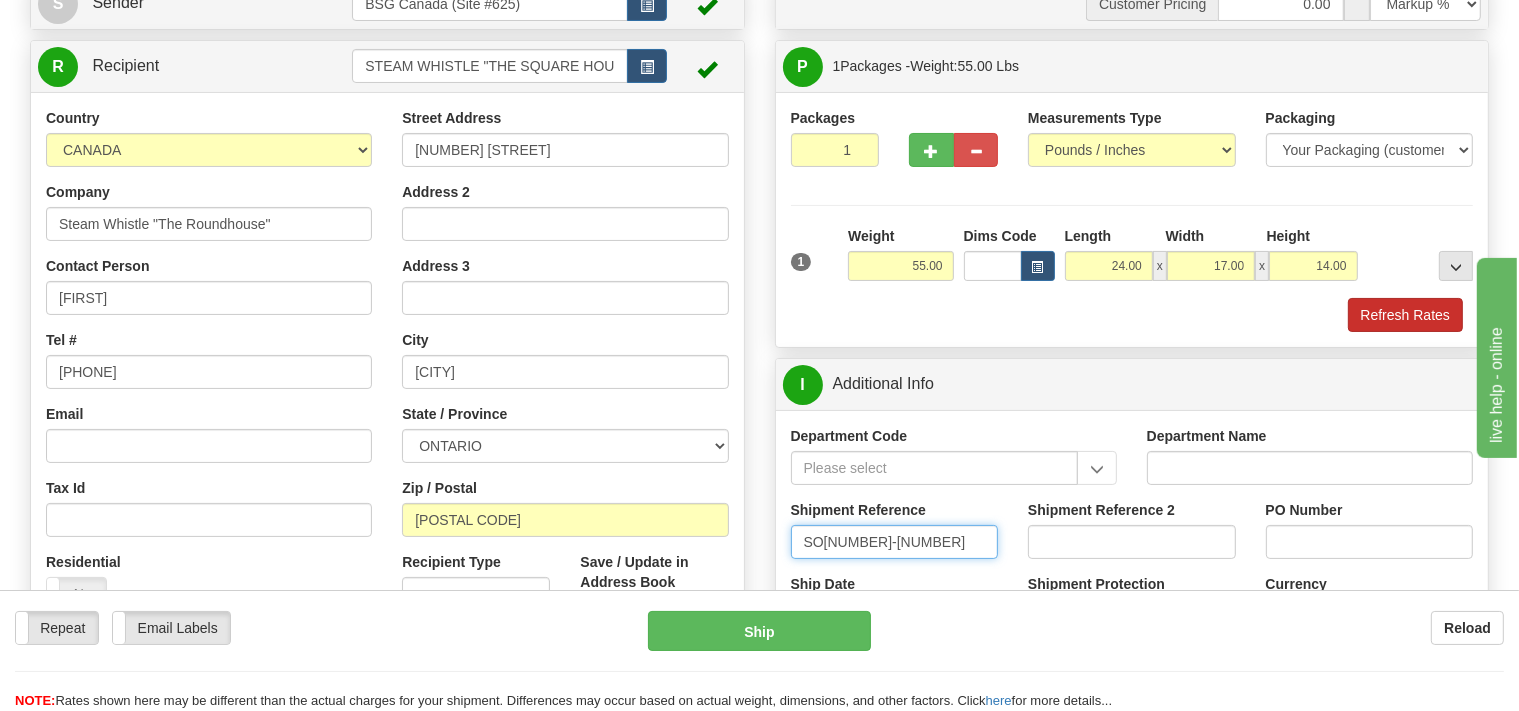 type on "SO170-146438" 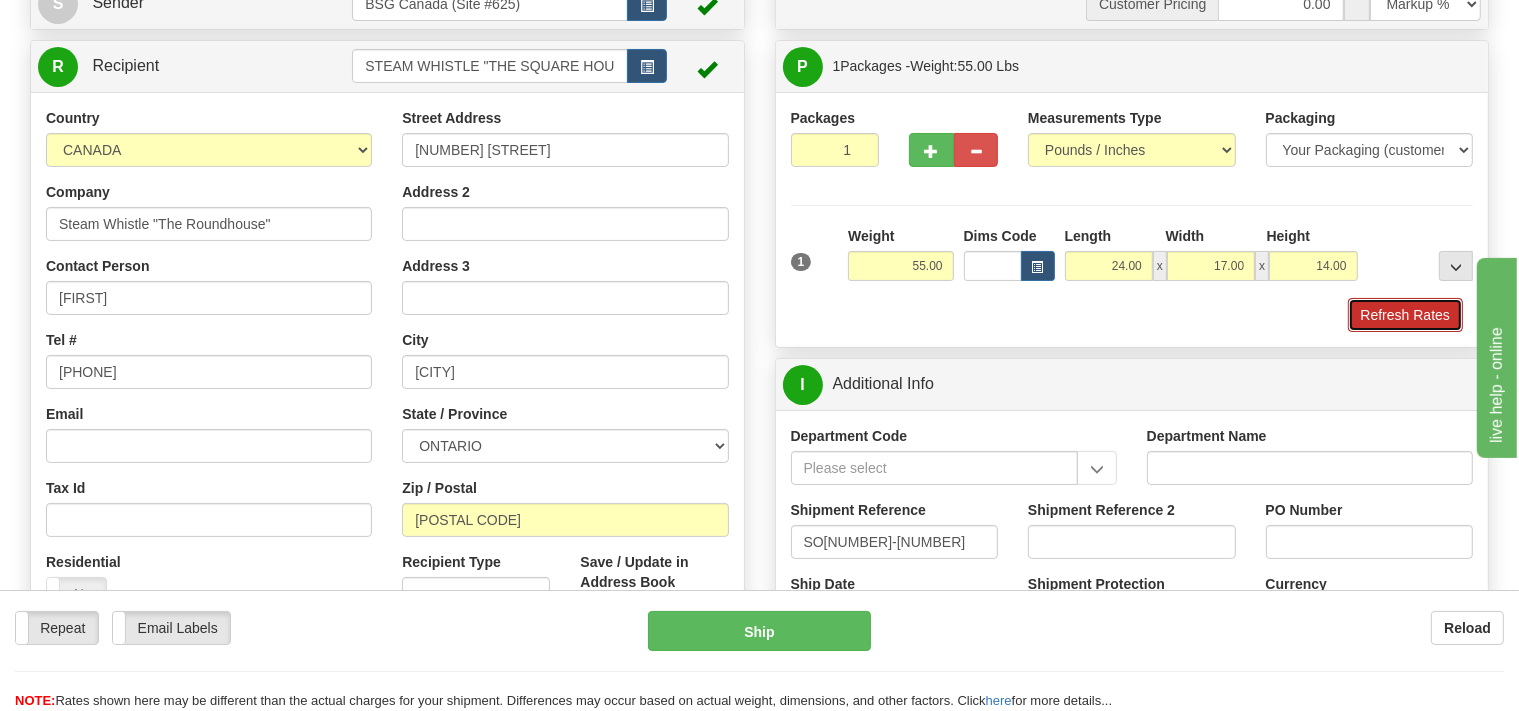 click on "Refresh Rates" at bounding box center [1405, 315] 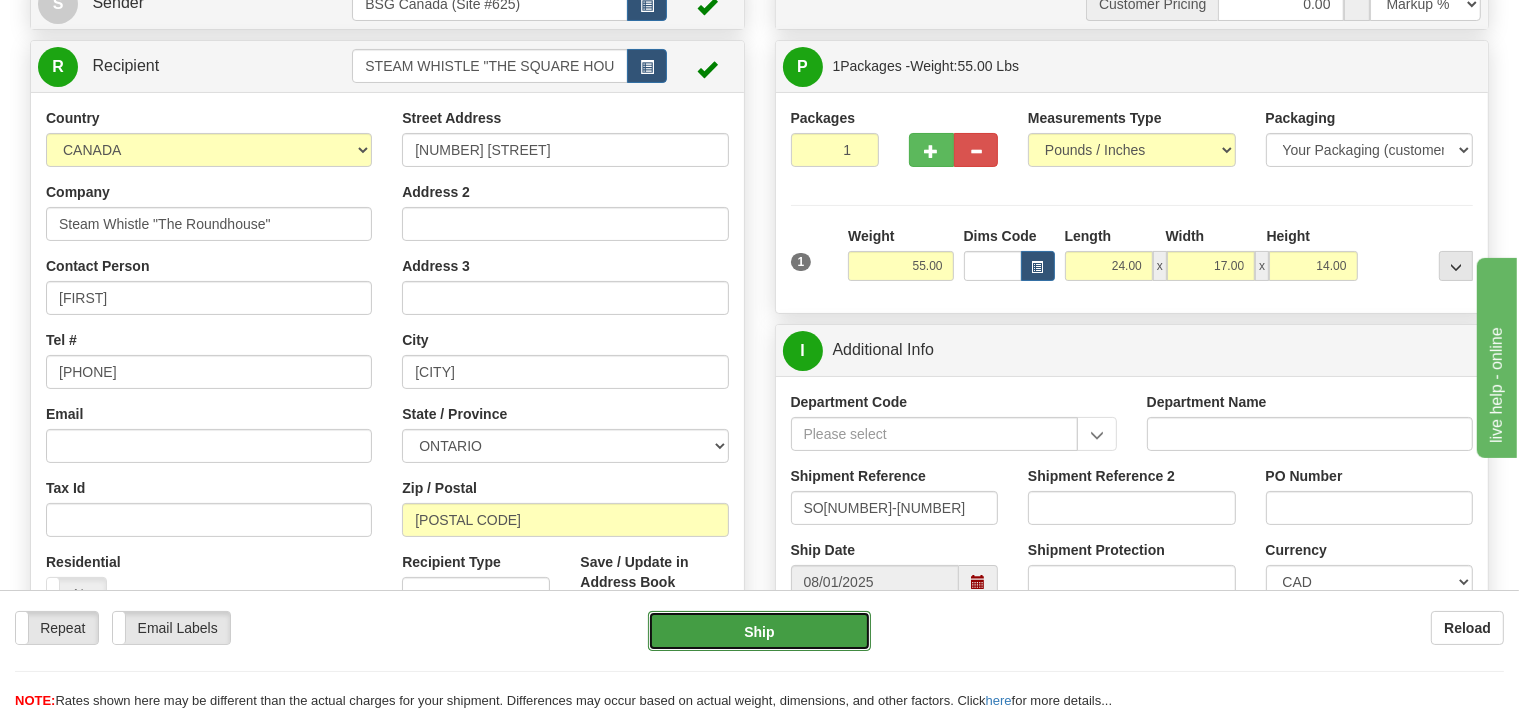 click on "Ship" at bounding box center [759, 631] 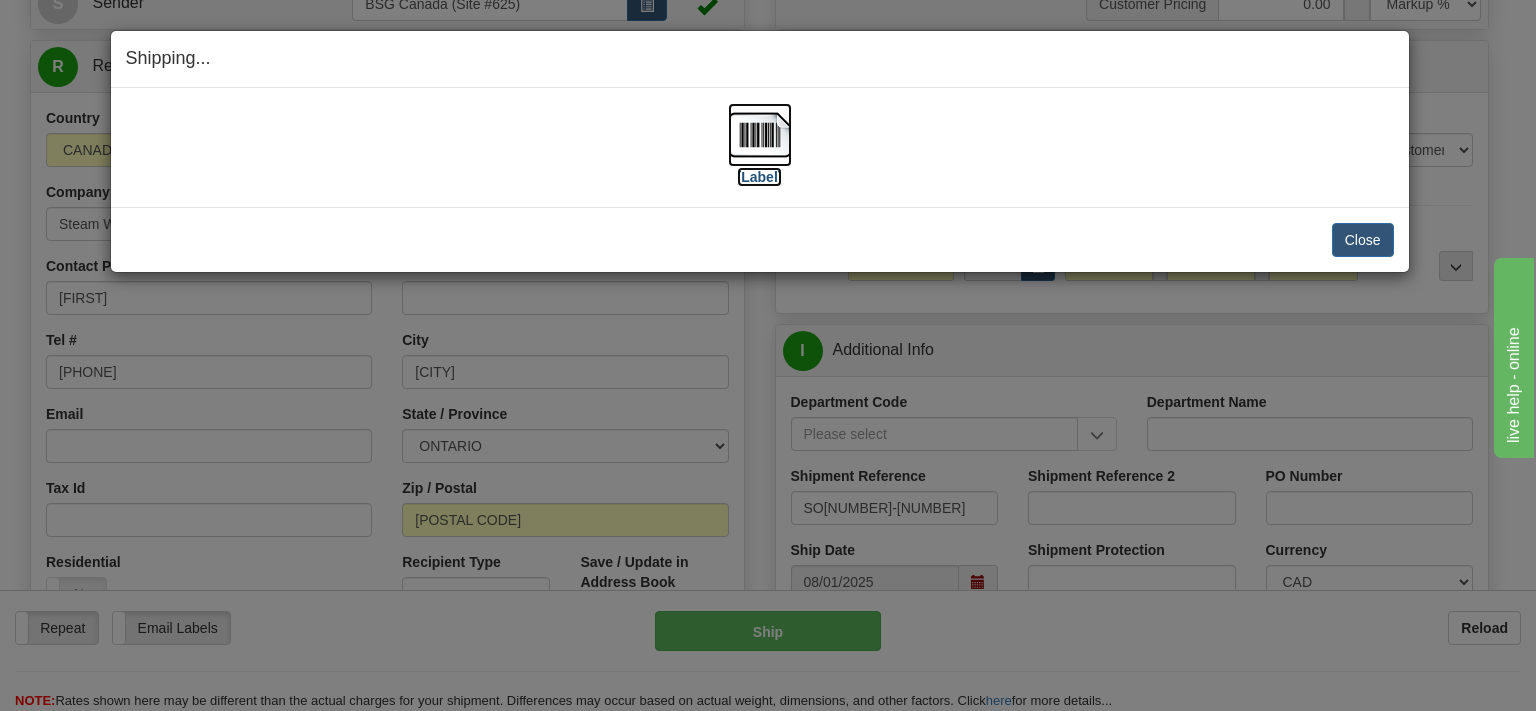 click at bounding box center [760, 135] 